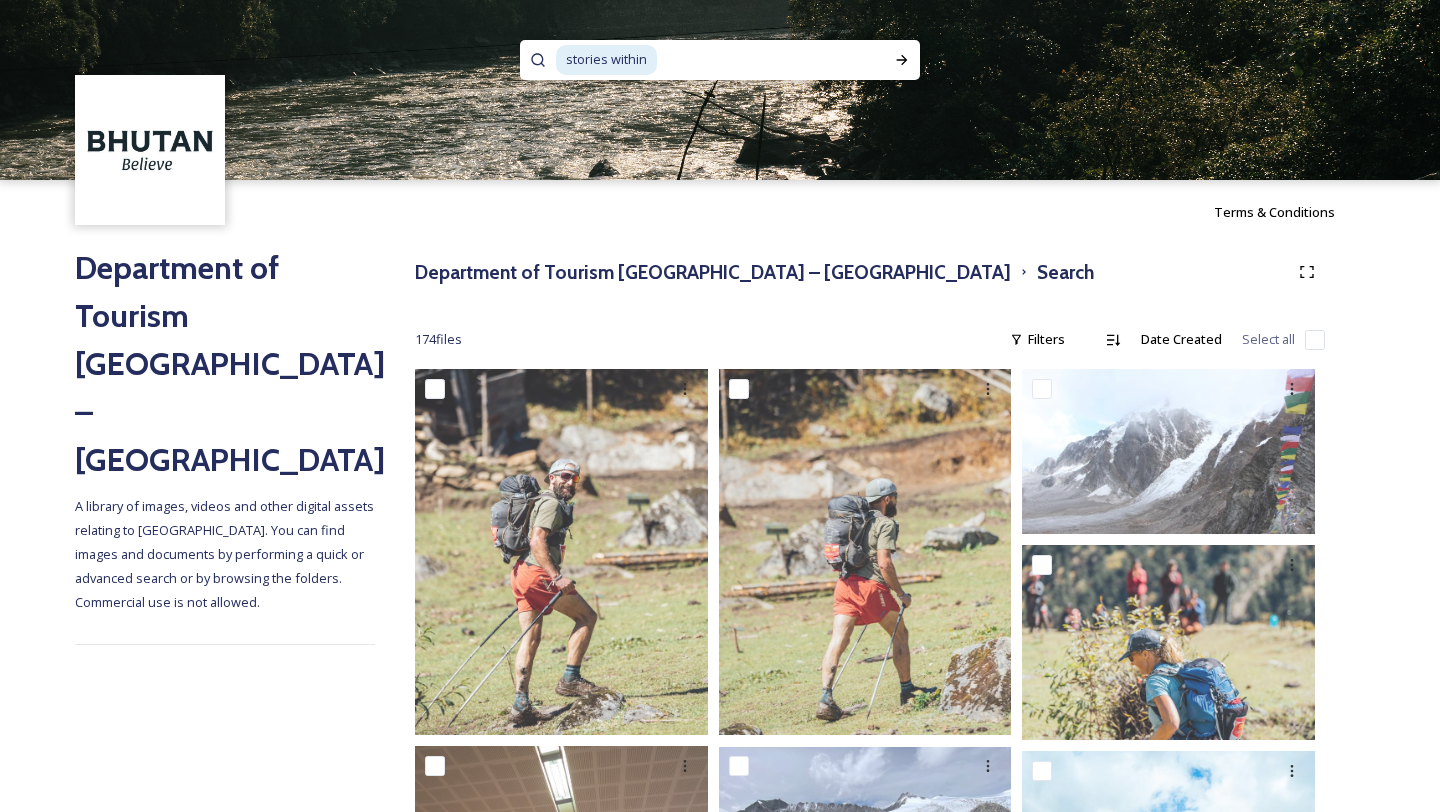 scroll, scrollTop: 0, scrollLeft: 0, axis: both 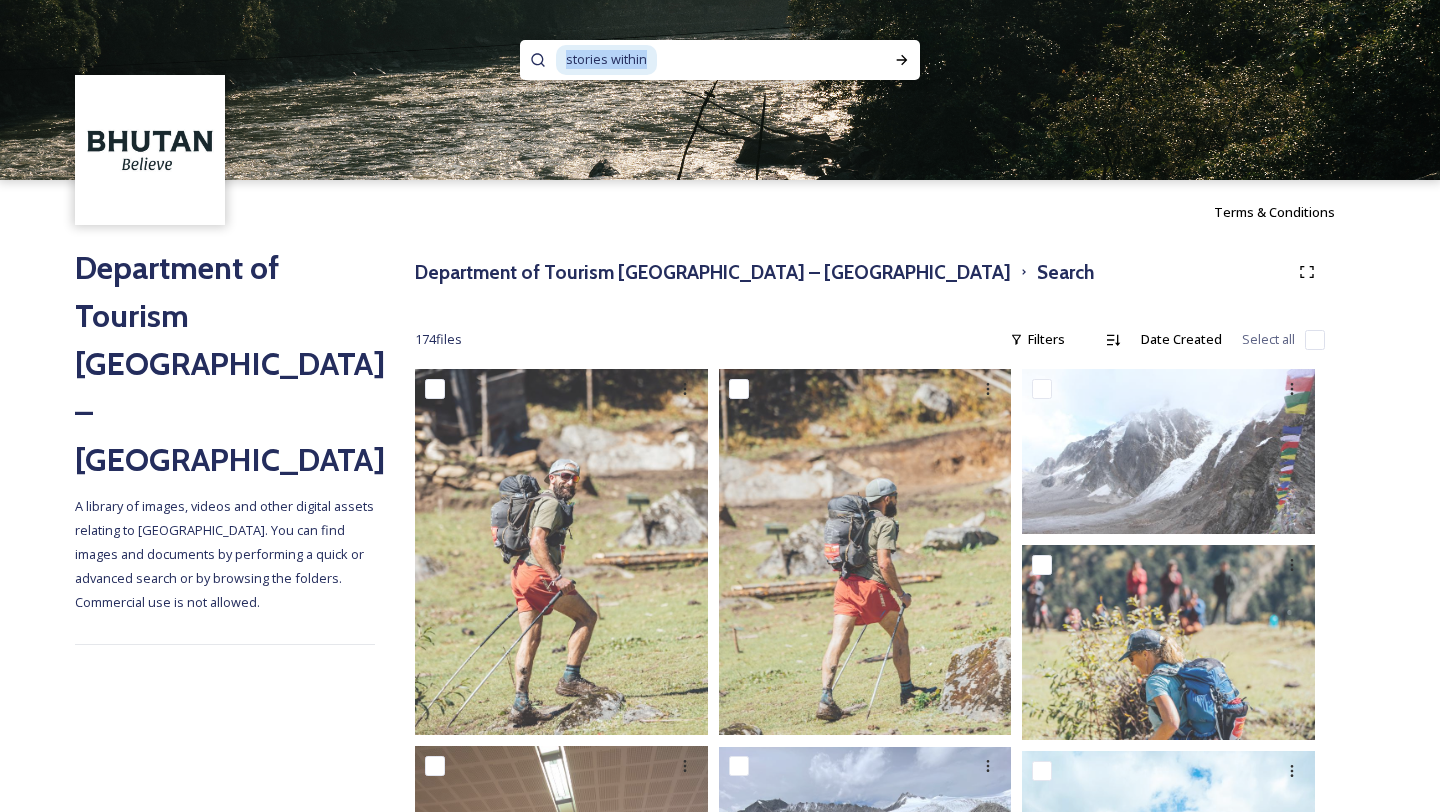 drag, startPoint x: 651, startPoint y: 61, endPoint x: 508, endPoint y: 60, distance: 143.0035 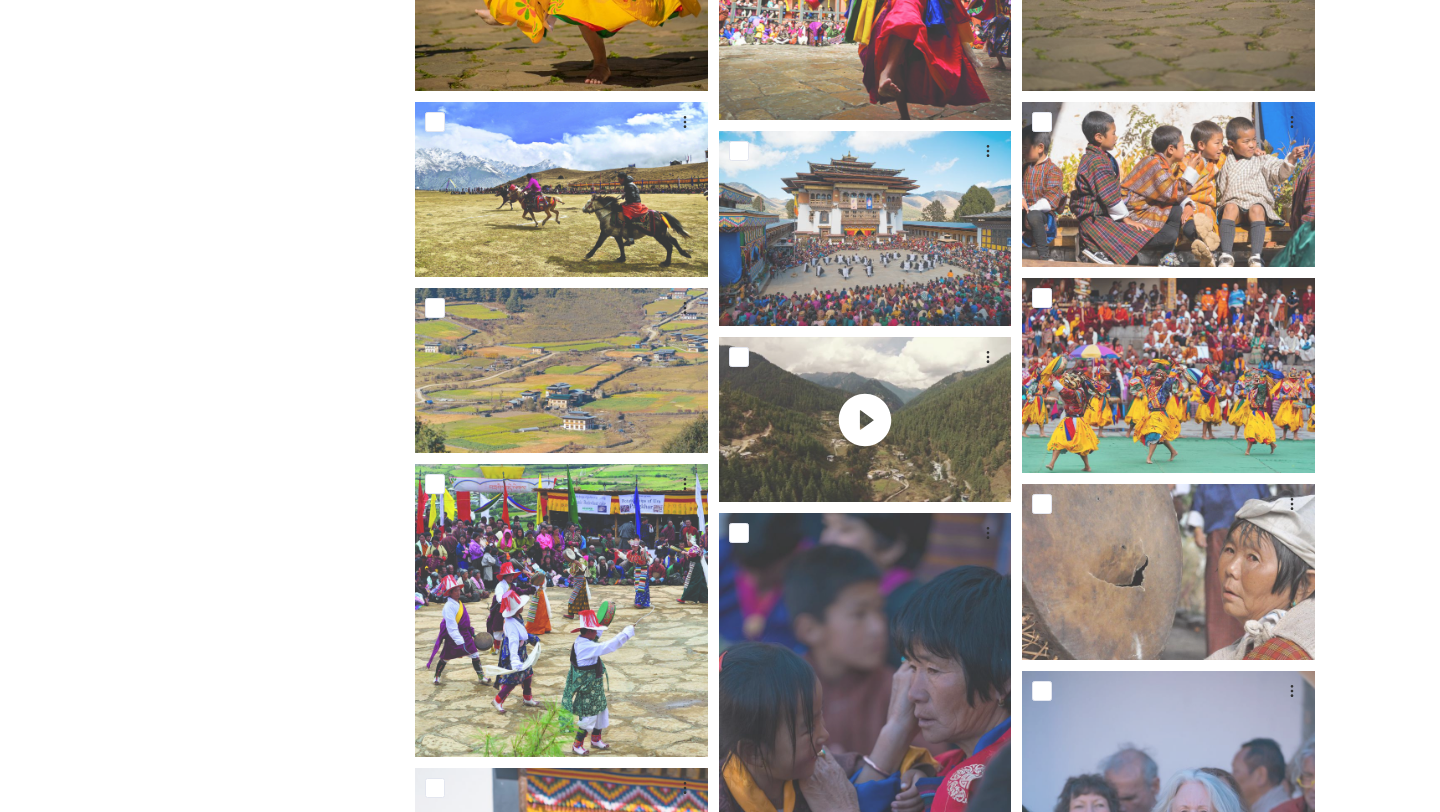 scroll, scrollTop: 0, scrollLeft: 0, axis: both 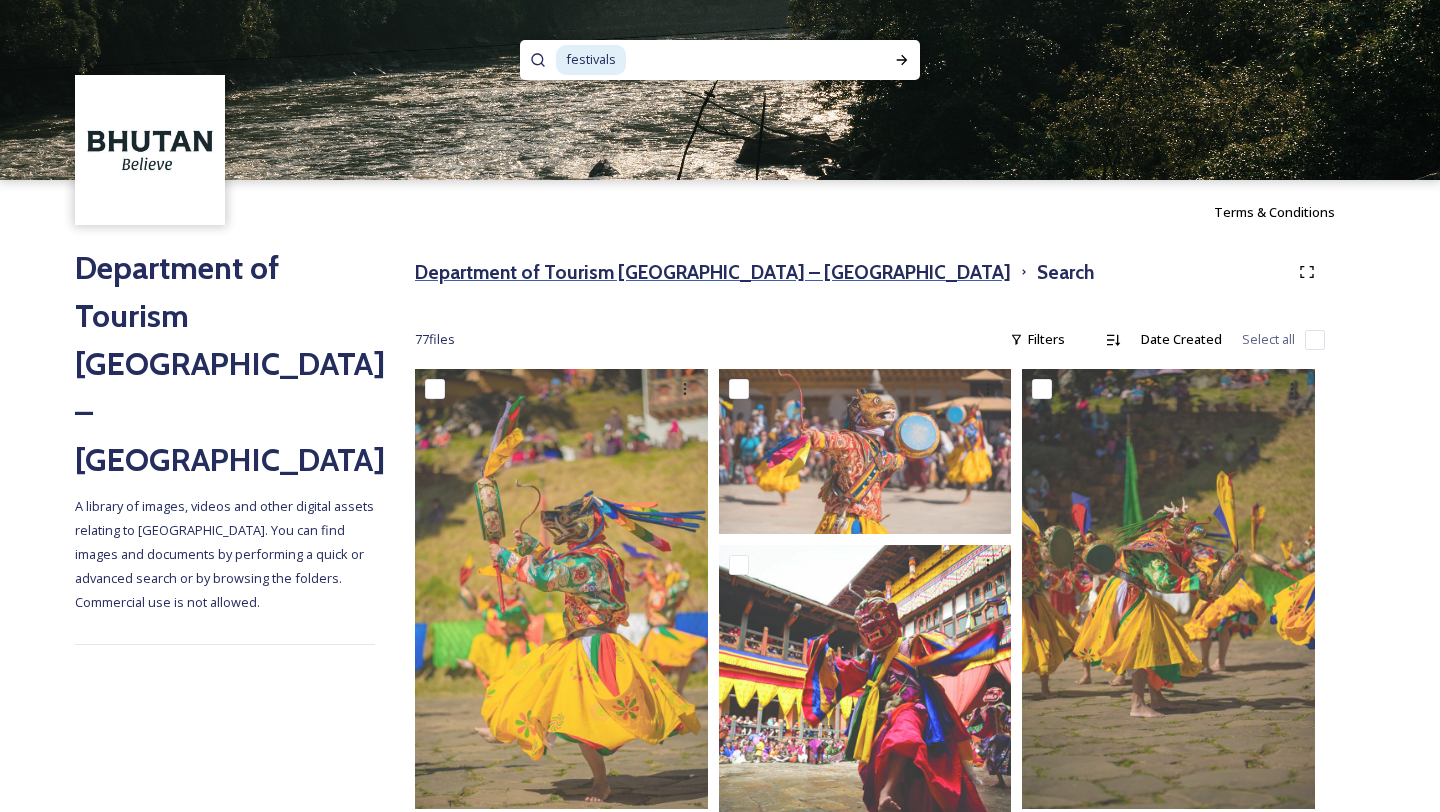 click on "Department of Tourism [GEOGRAPHIC_DATA] – [GEOGRAPHIC_DATA]" at bounding box center (713, 272) 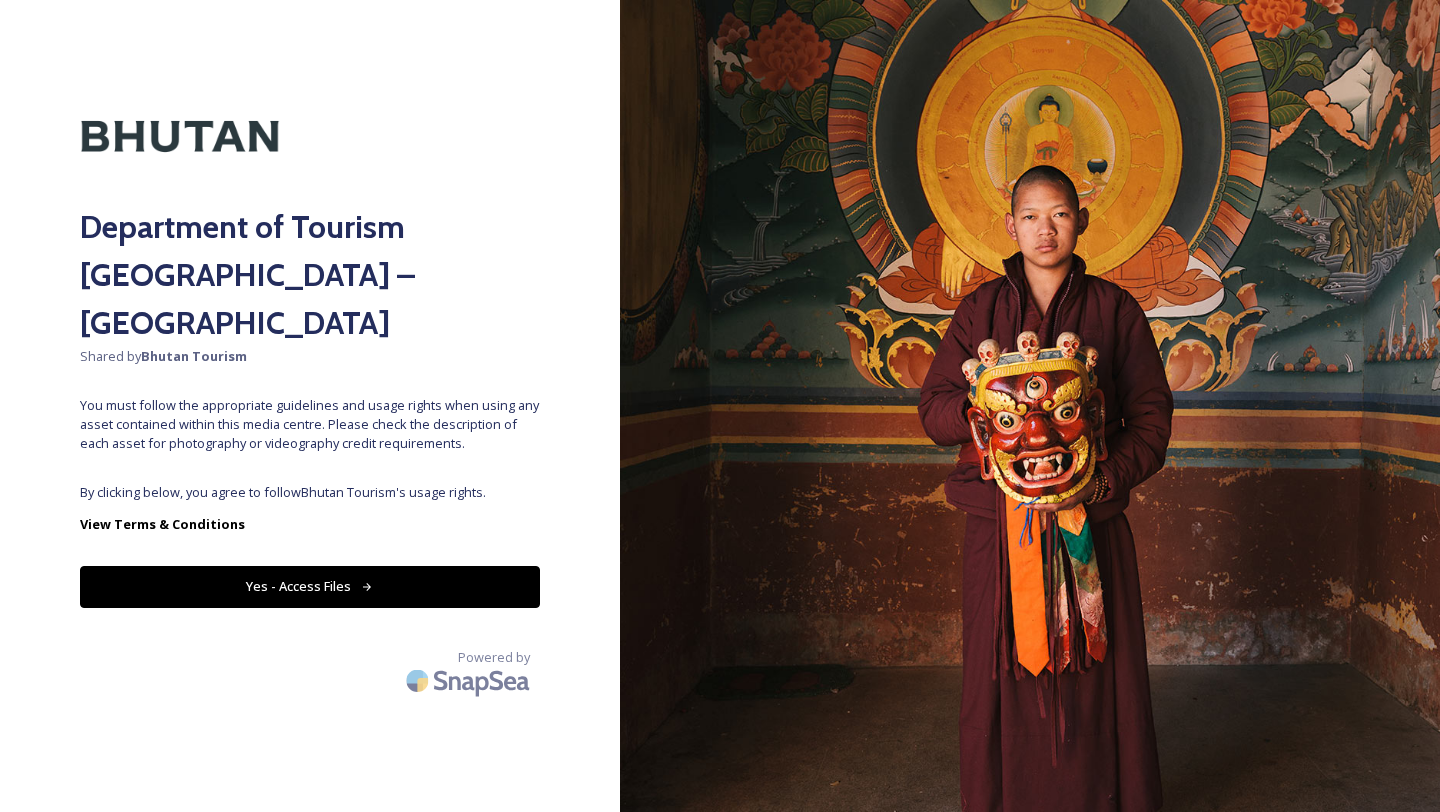 click on "Department of Tourism [GEOGRAPHIC_DATA] – Brand Centre Shared by  Bhutan Tourism You must follow the appropriate guidelines and usage rights when using any asset contained within this media centre. Please check the description of each asset for photography or videography credit requirements. By clicking below, you agree to follow  Bhutan Tourism 's usage rights. View Terms & Conditions Yes - Access Files Powered by" at bounding box center [310, 406] 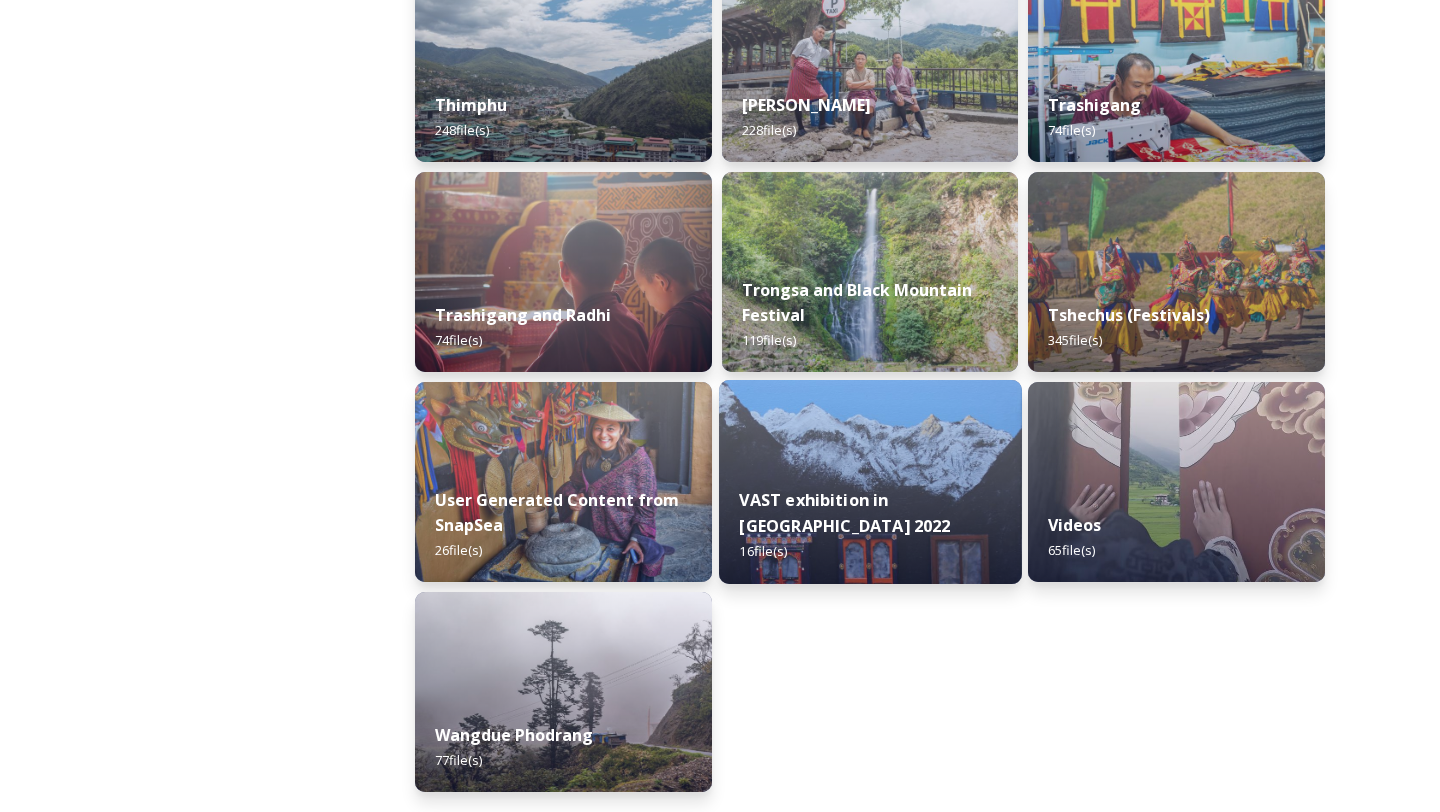 scroll, scrollTop: 3298, scrollLeft: 0, axis: vertical 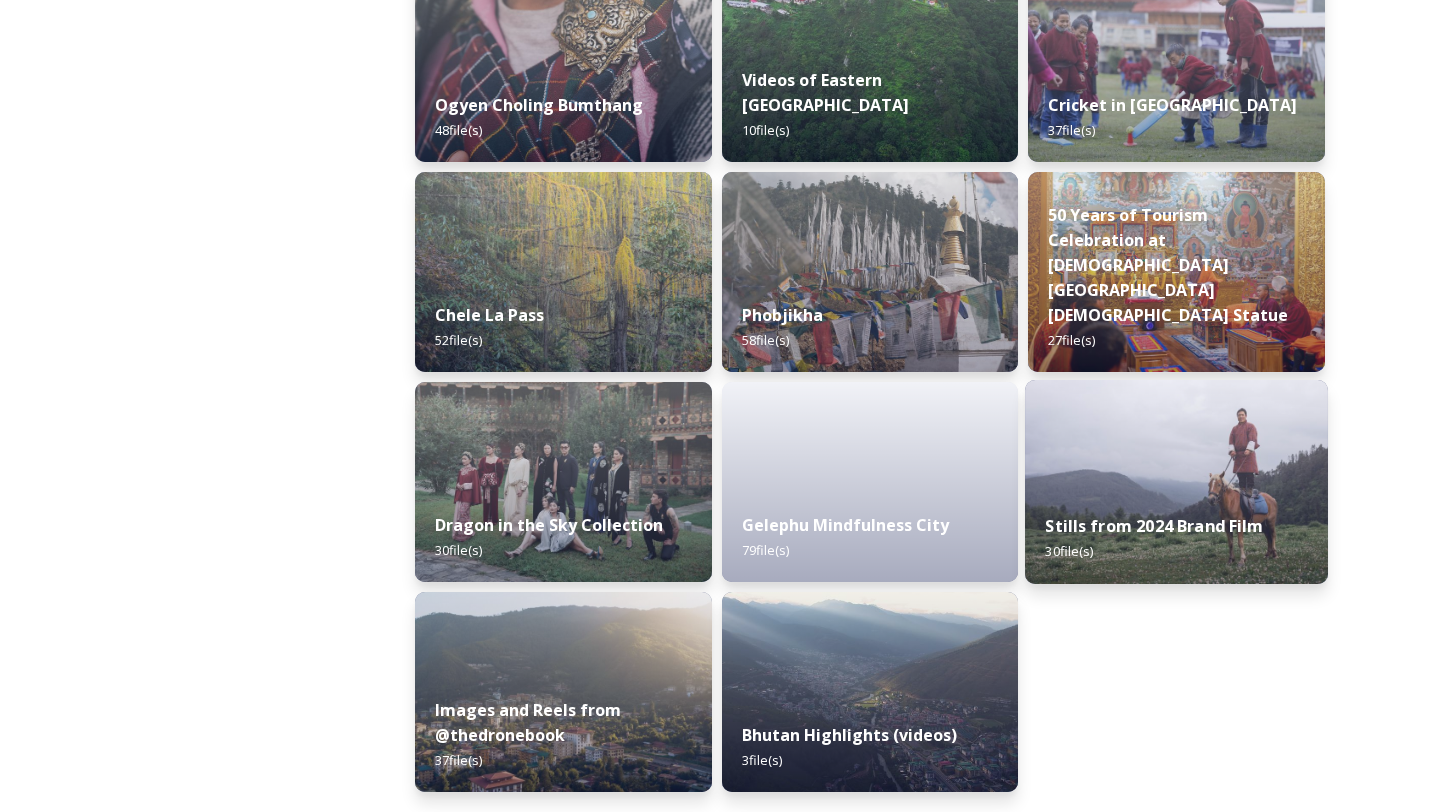 click at bounding box center [1176, 482] 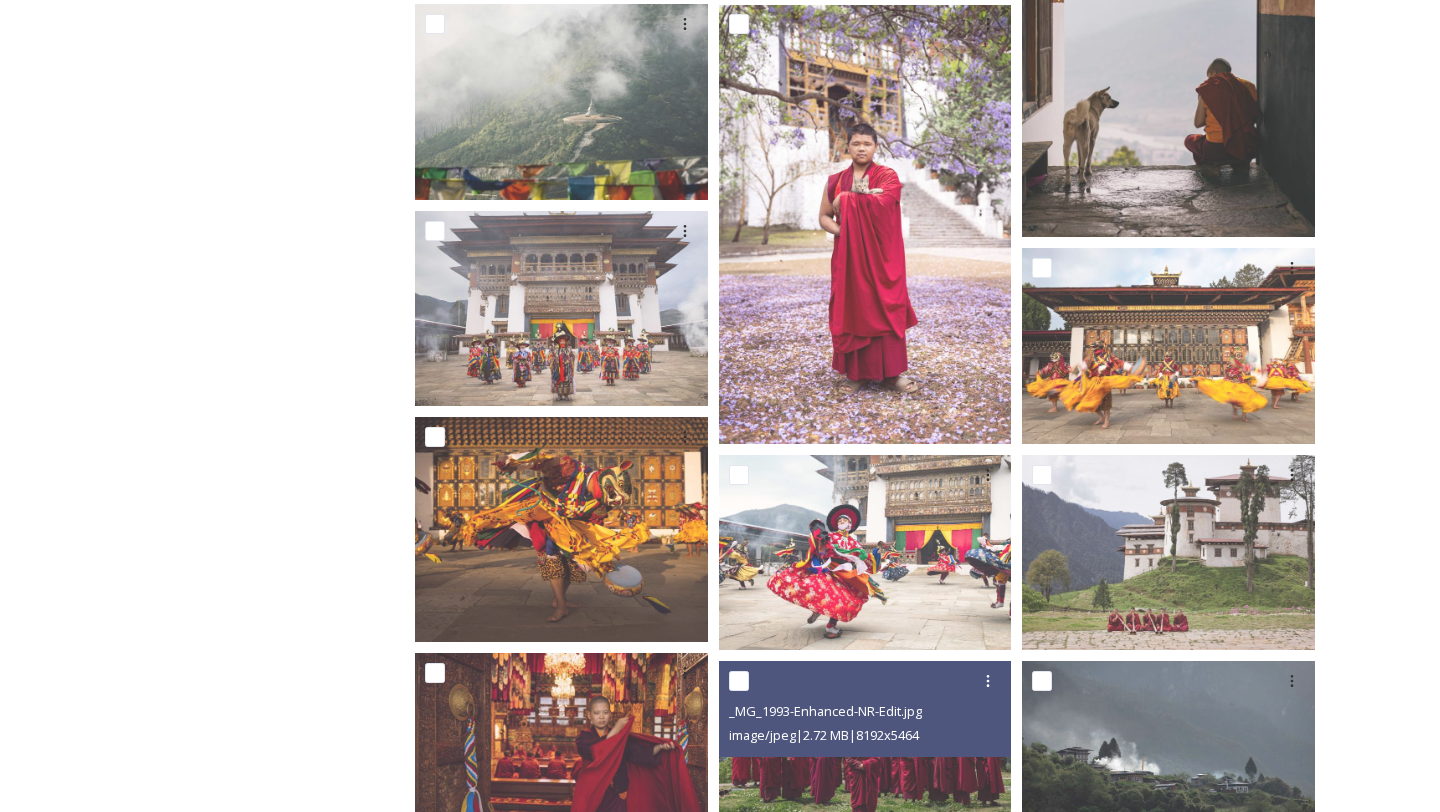 scroll, scrollTop: 1027, scrollLeft: 0, axis: vertical 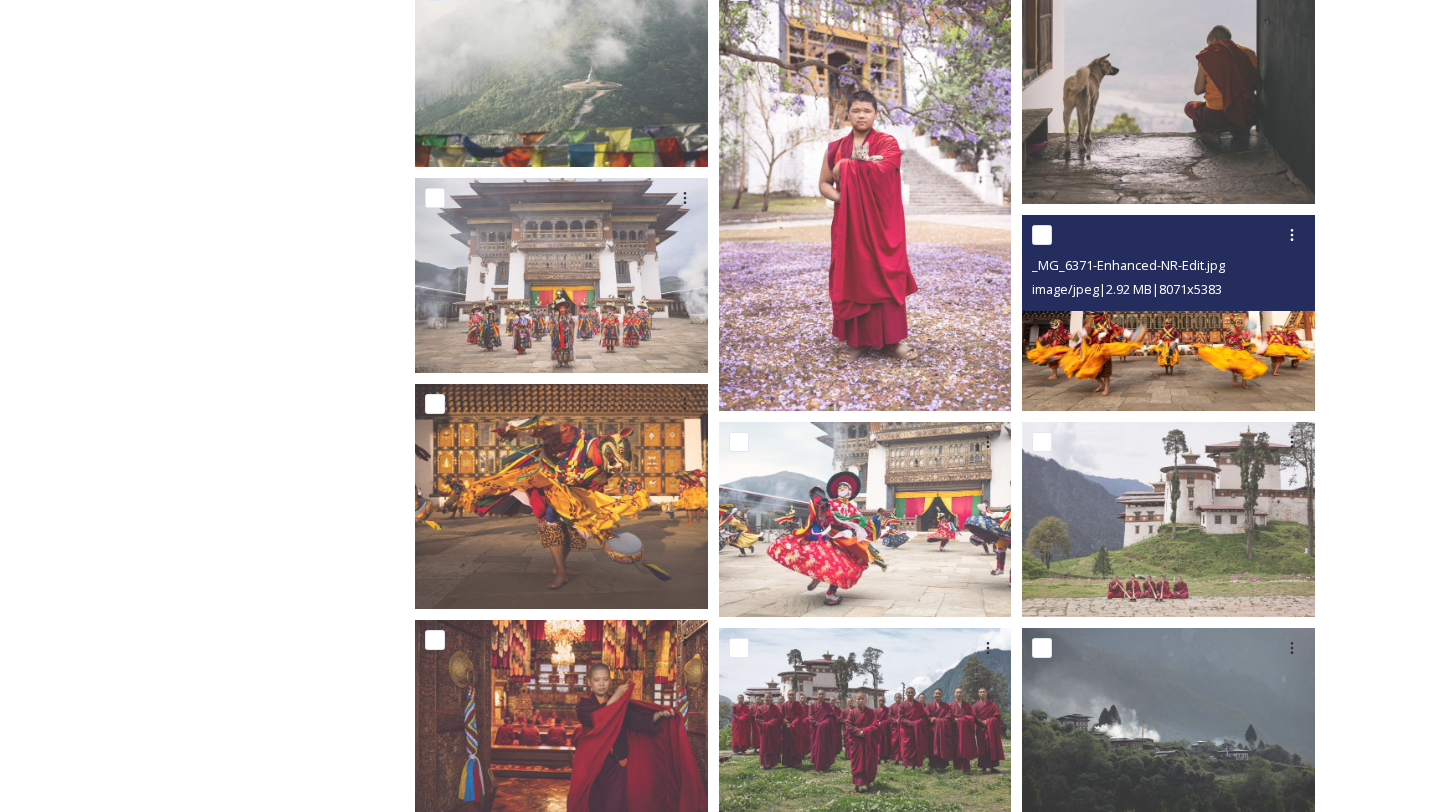 click at bounding box center [1168, 312] 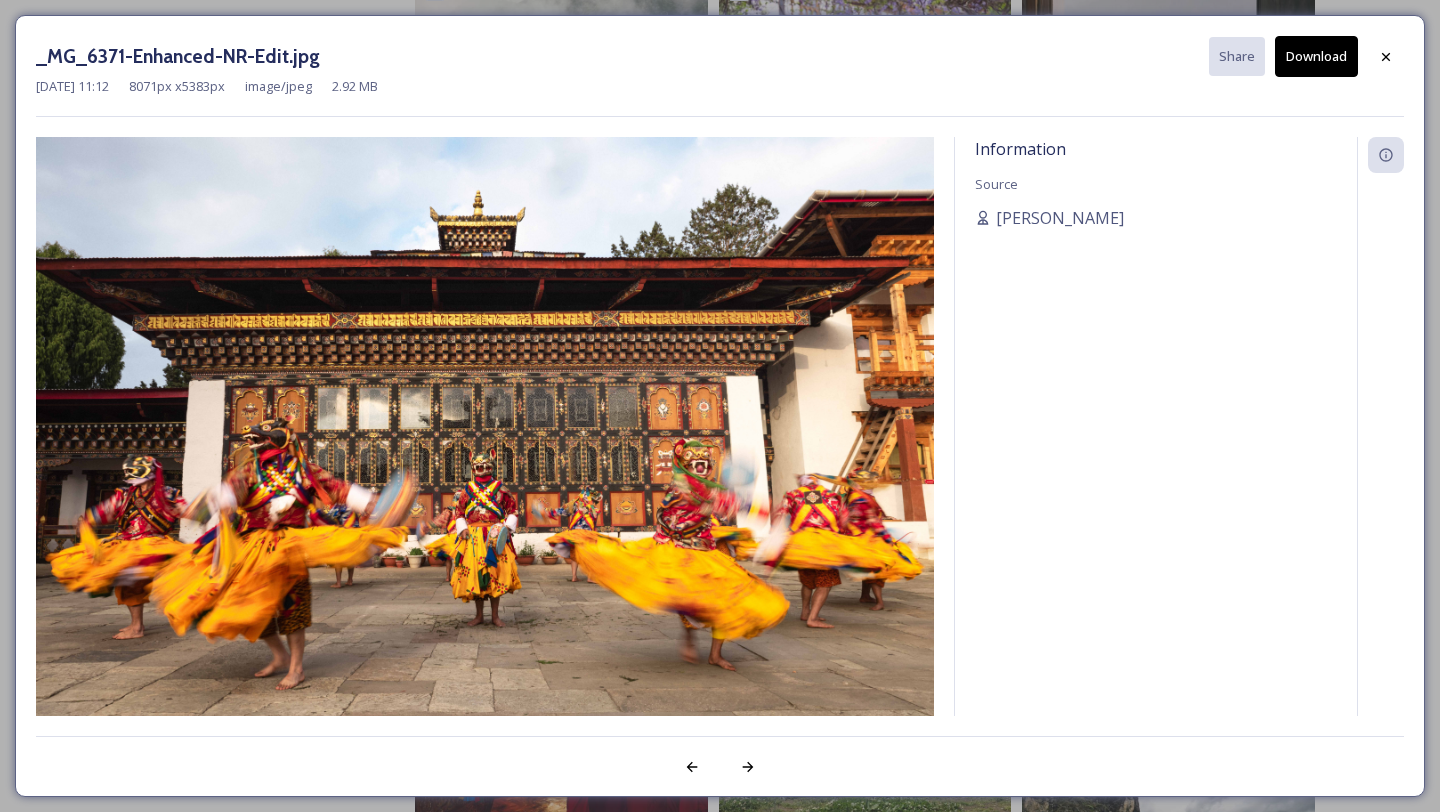 click on "Download" at bounding box center (1316, 56) 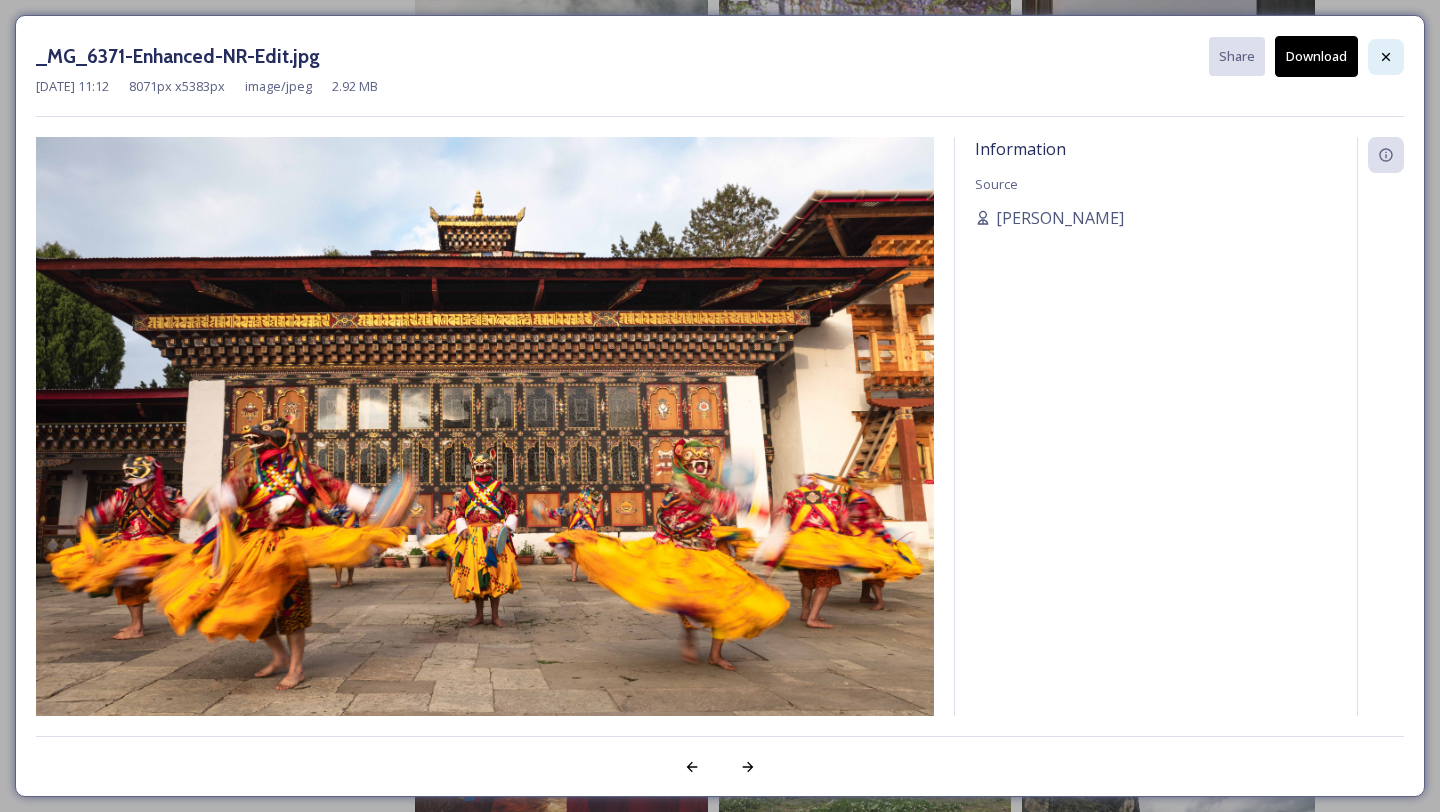 click at bounding box center (1386, 57) 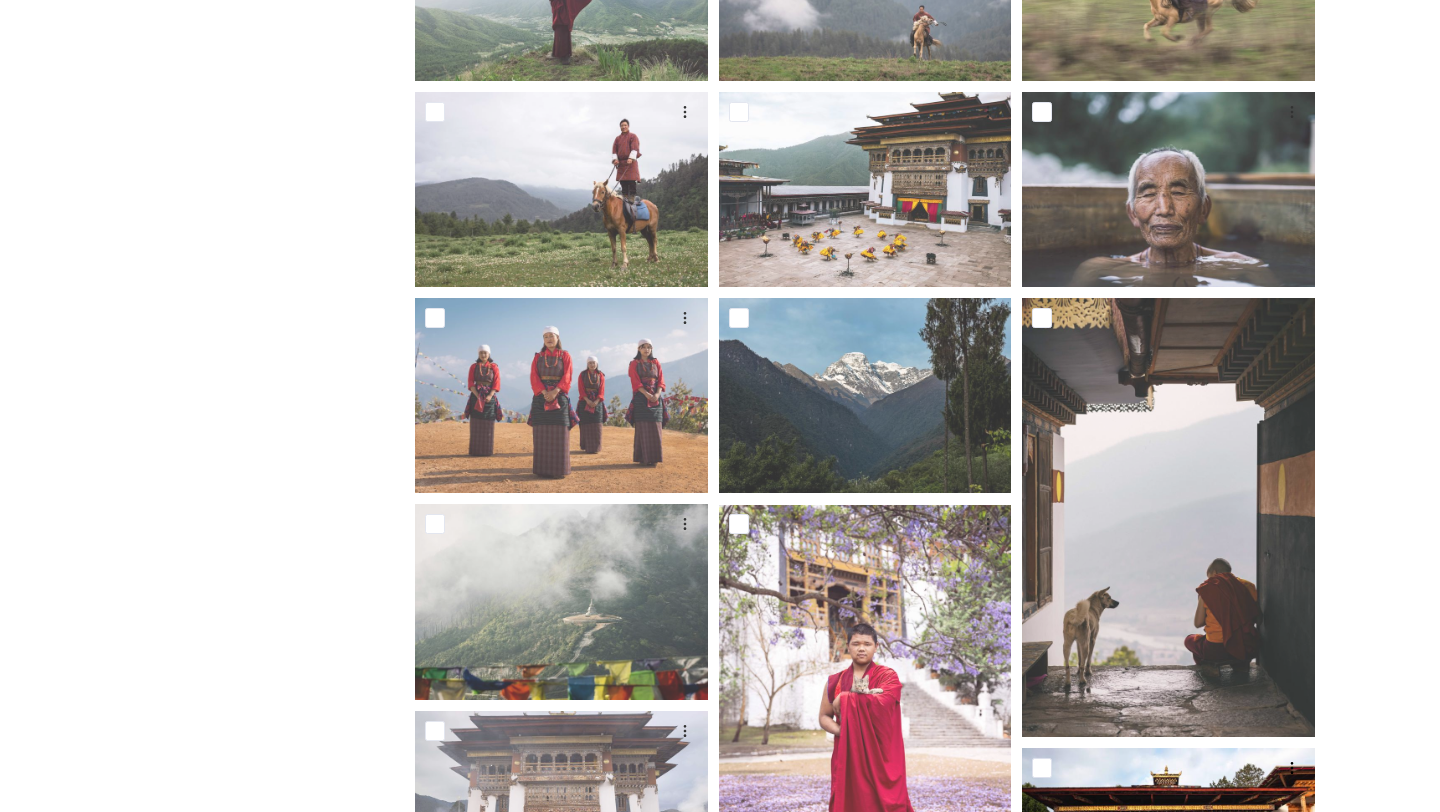 scroll, scrollTop: 0, scrollLeft: 0, axis: both 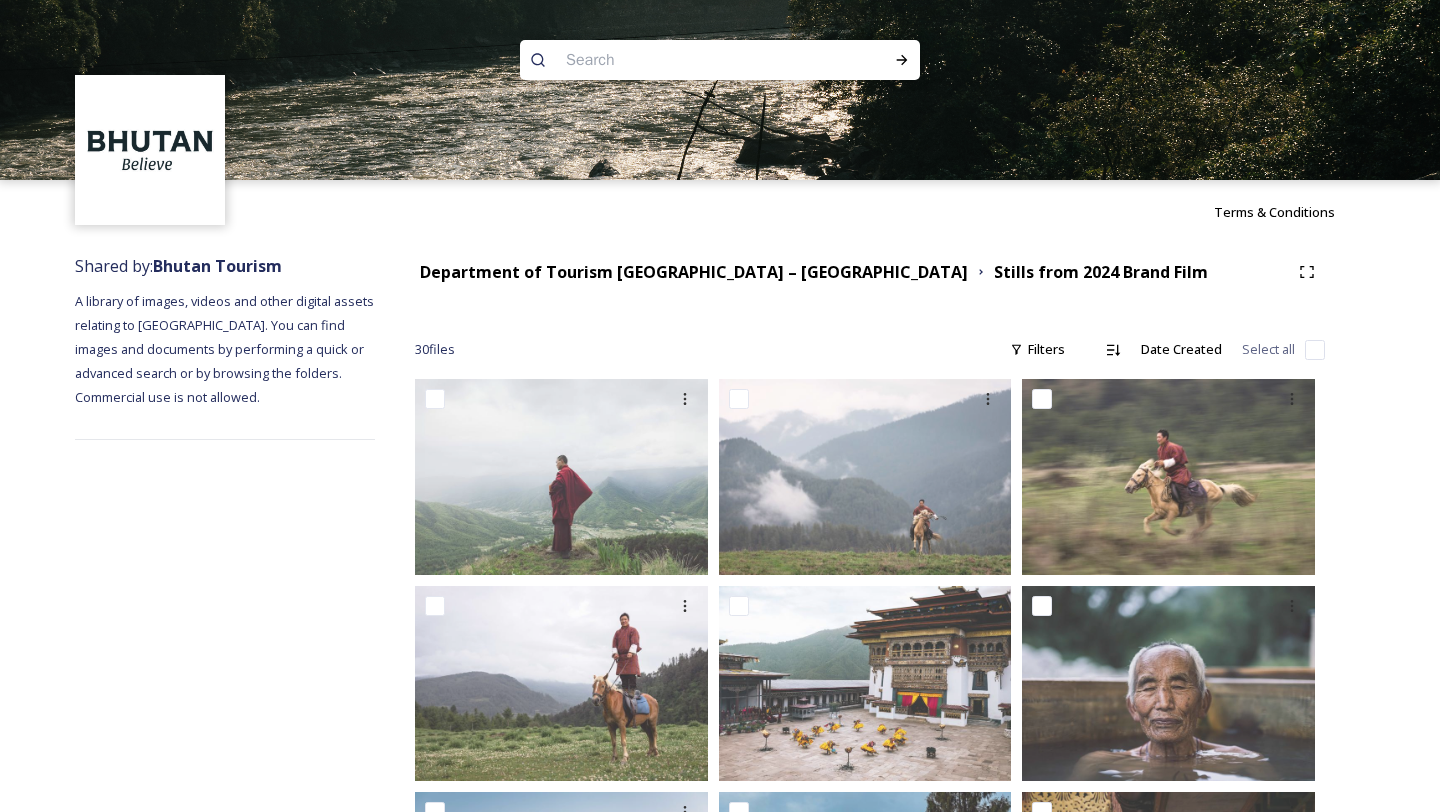 click at bounding box center [681, 60] 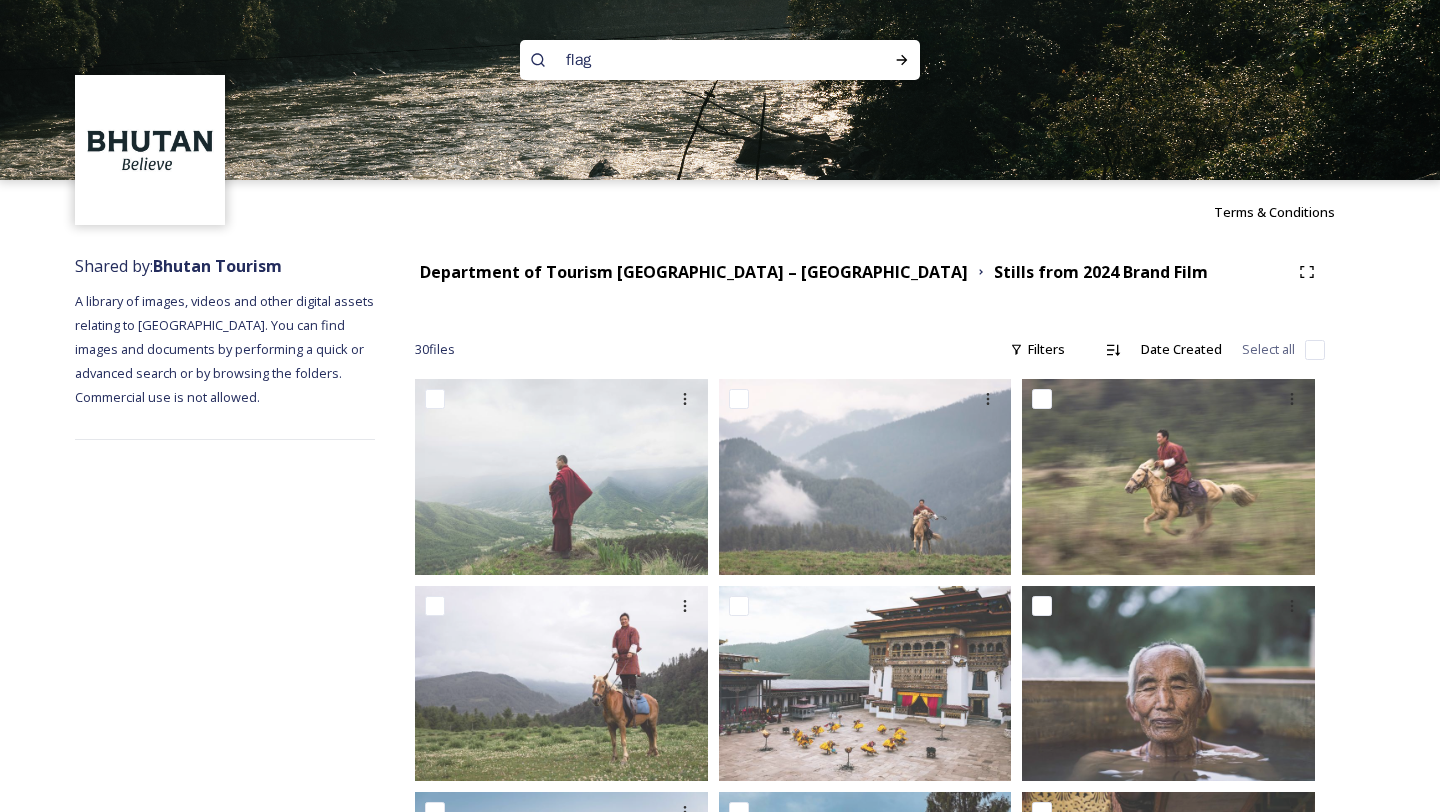 type on "flags" 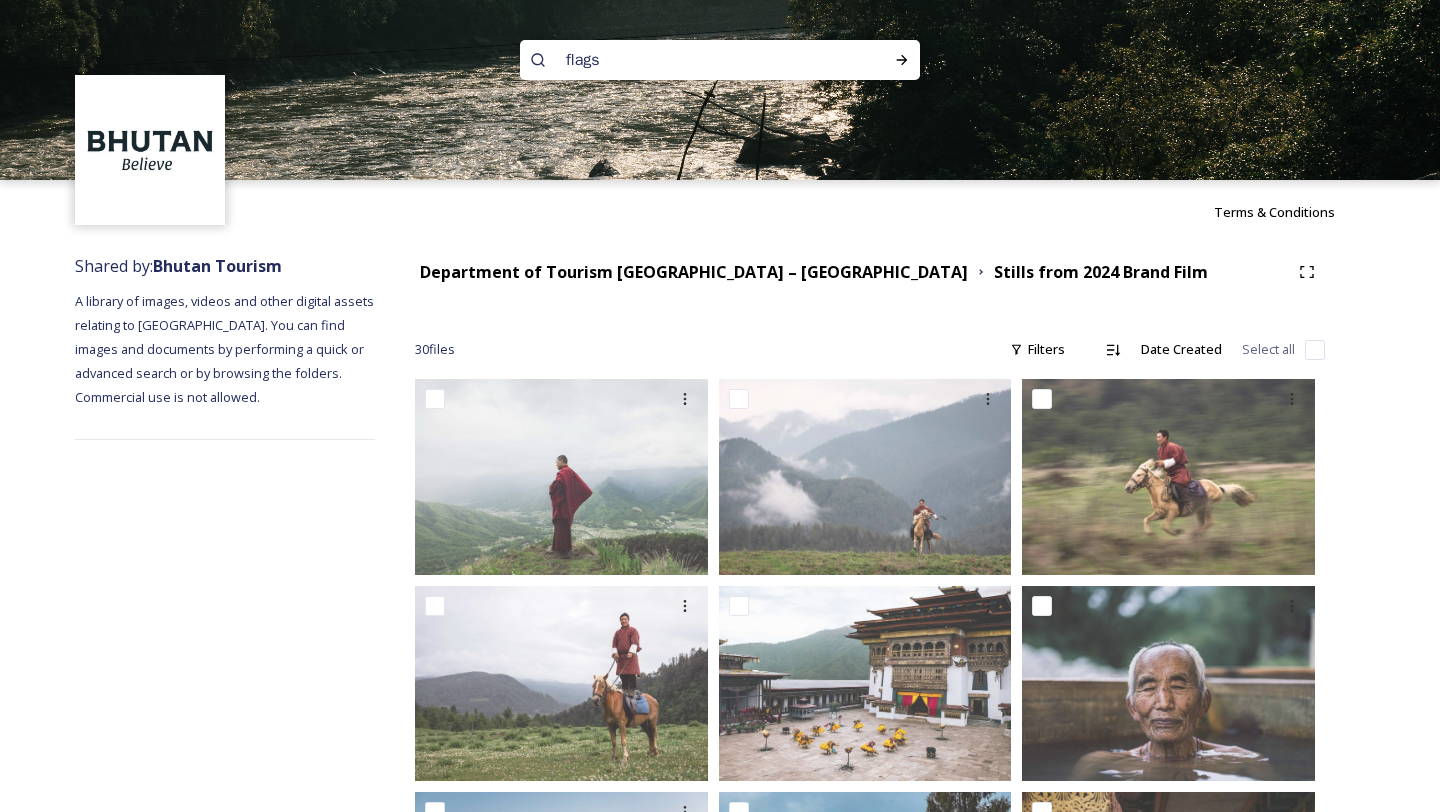 type 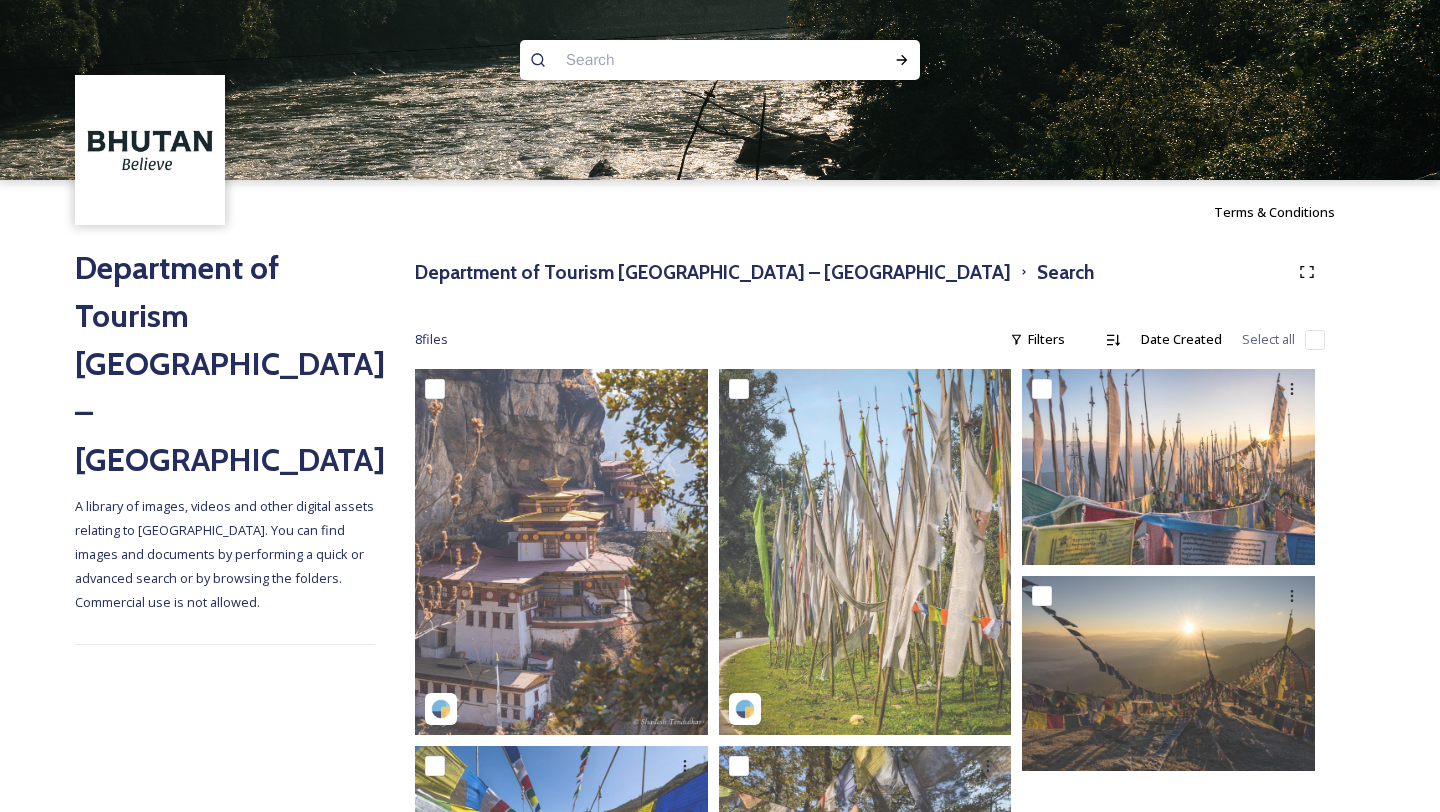 scroll, scrollTop: 2, scrollLeft: 0, axis: vertical 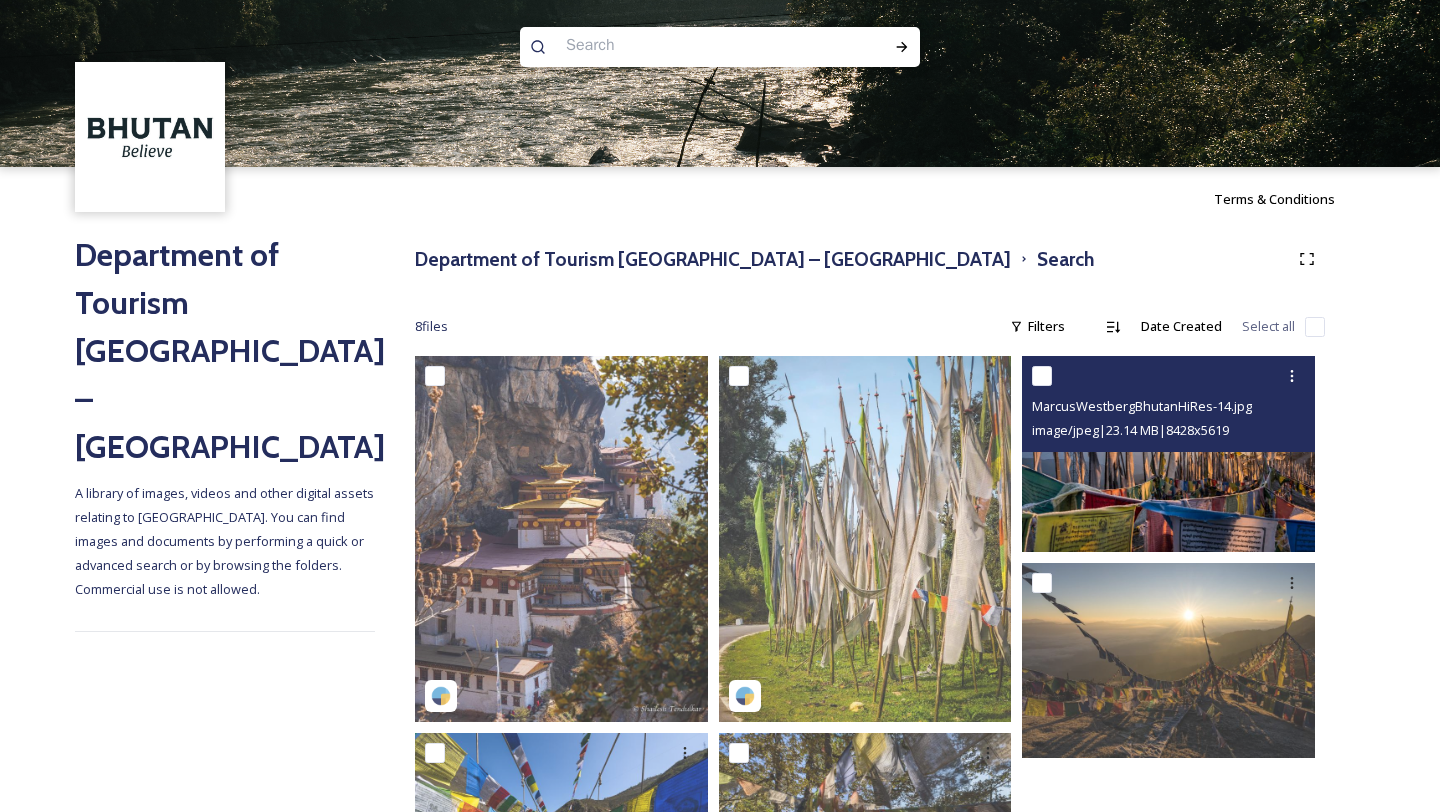 click at bounding box center (1168, 453) 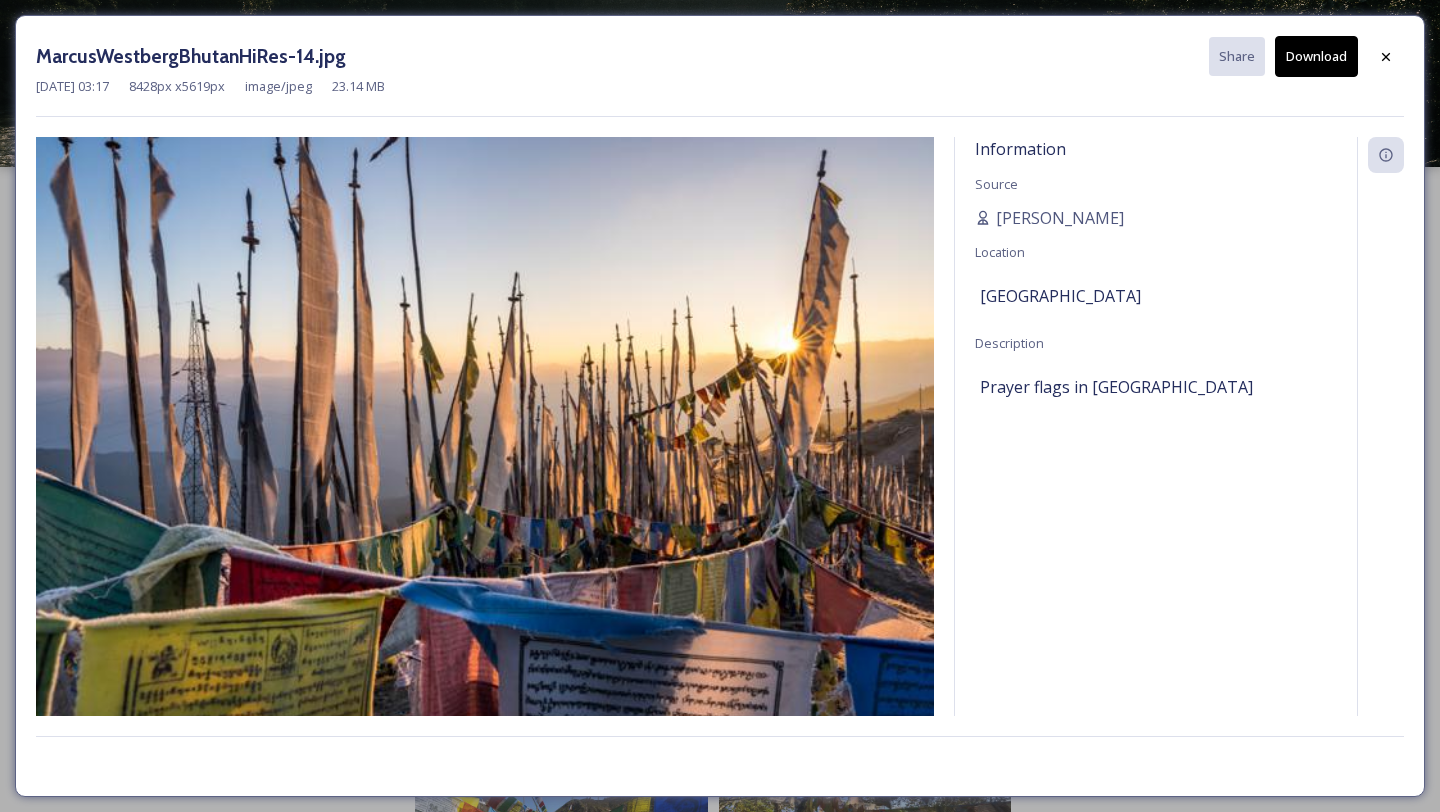 click on "Download" at bounding box center (1316, 56) 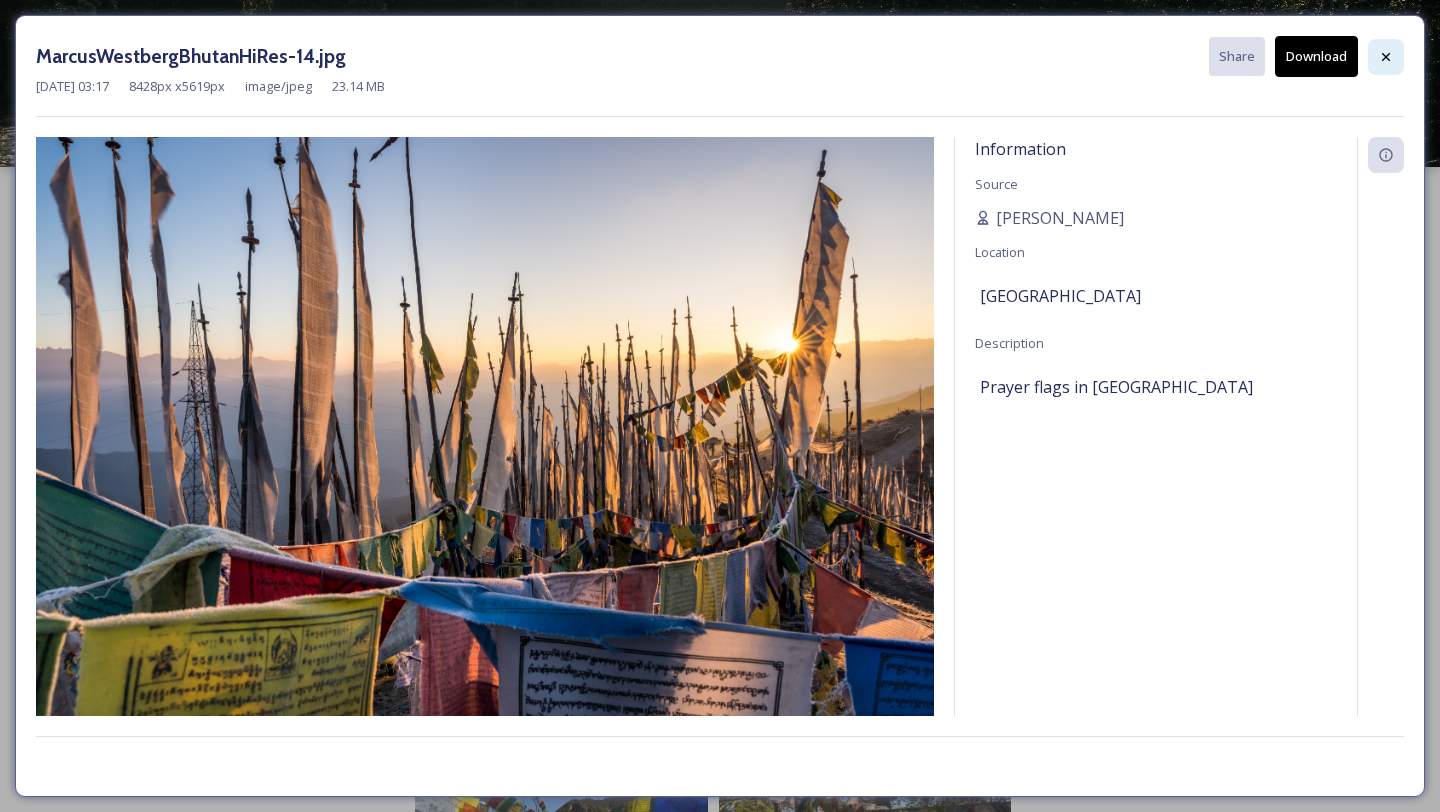 click at bounding box center [1386, 57] 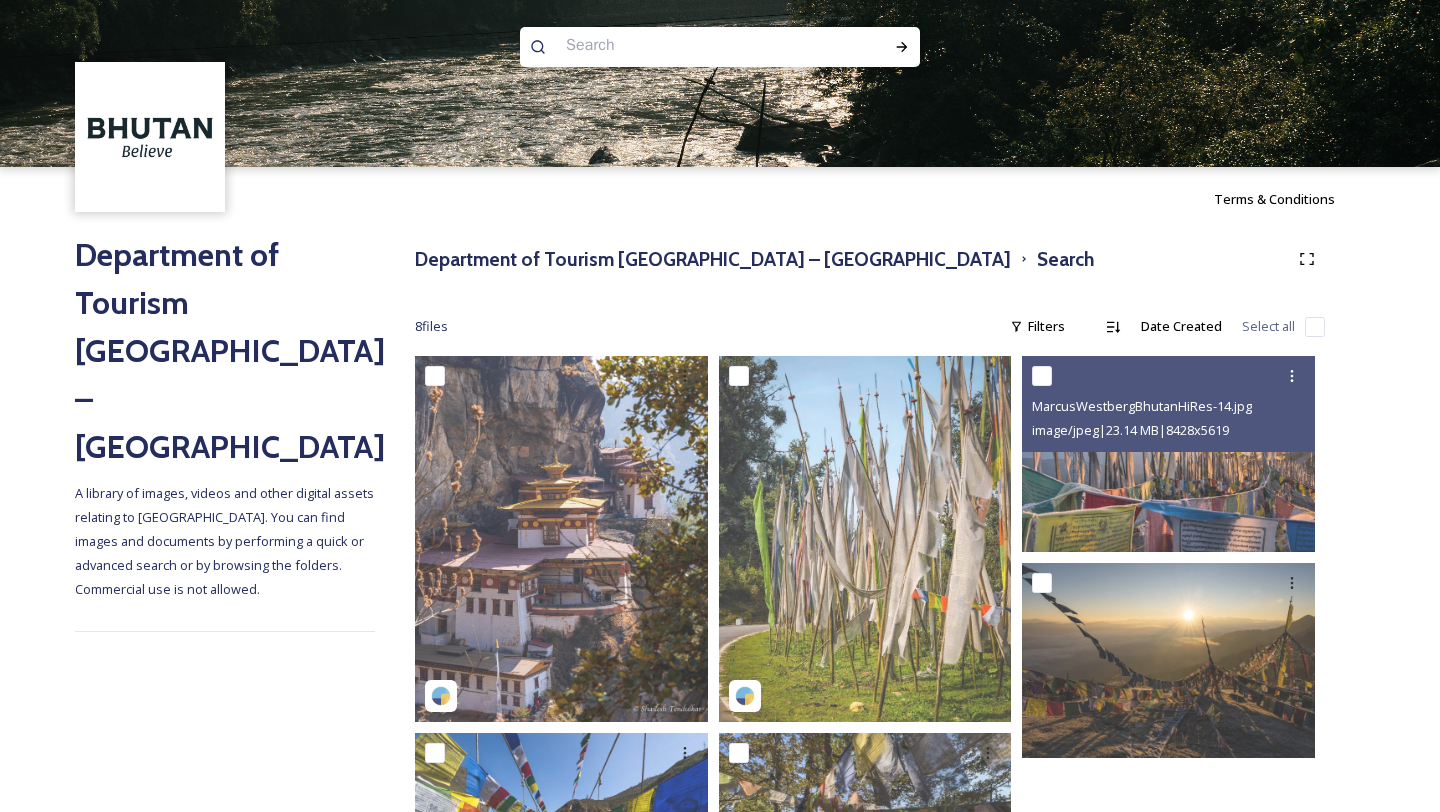 click at bounding box center (681, 45) 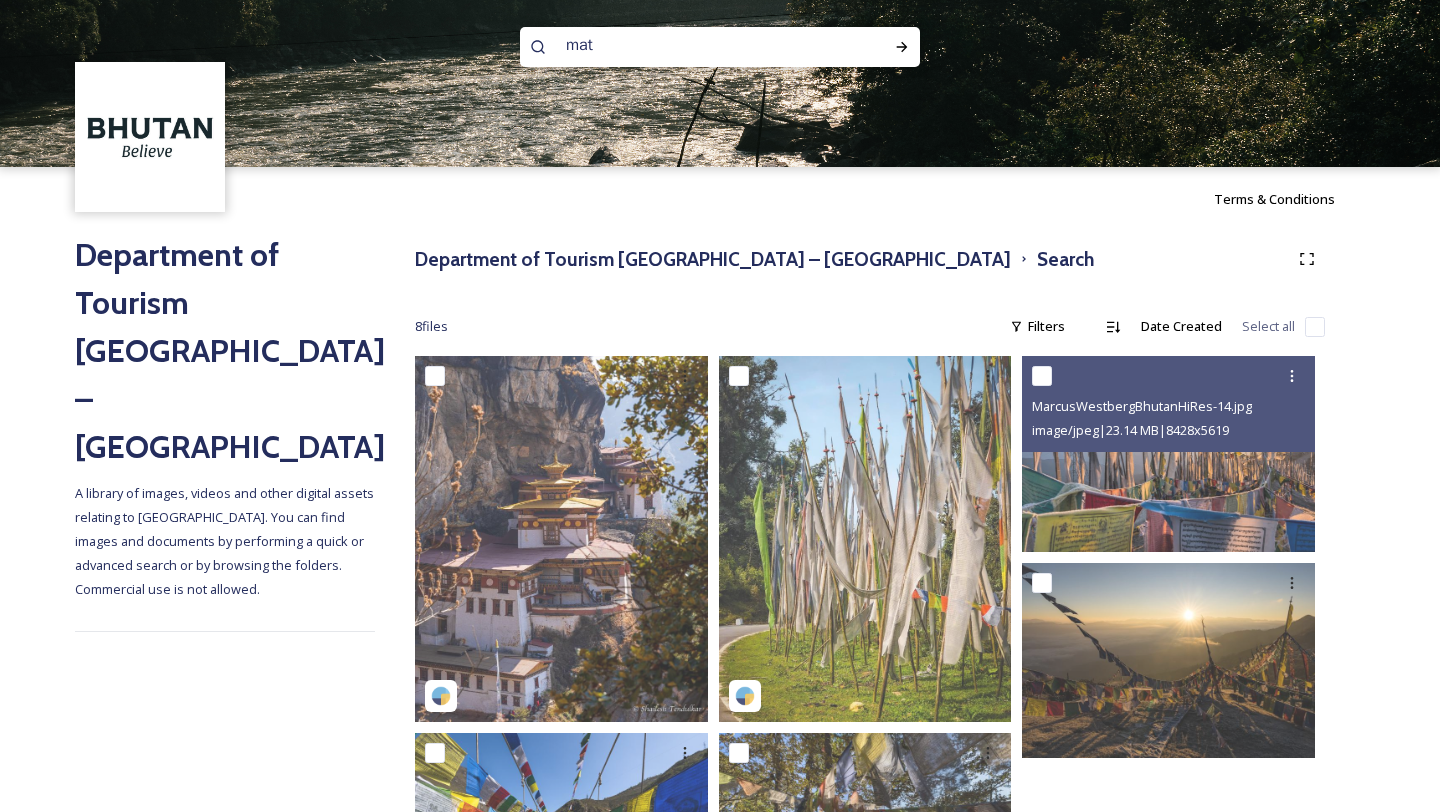 type on "matt" 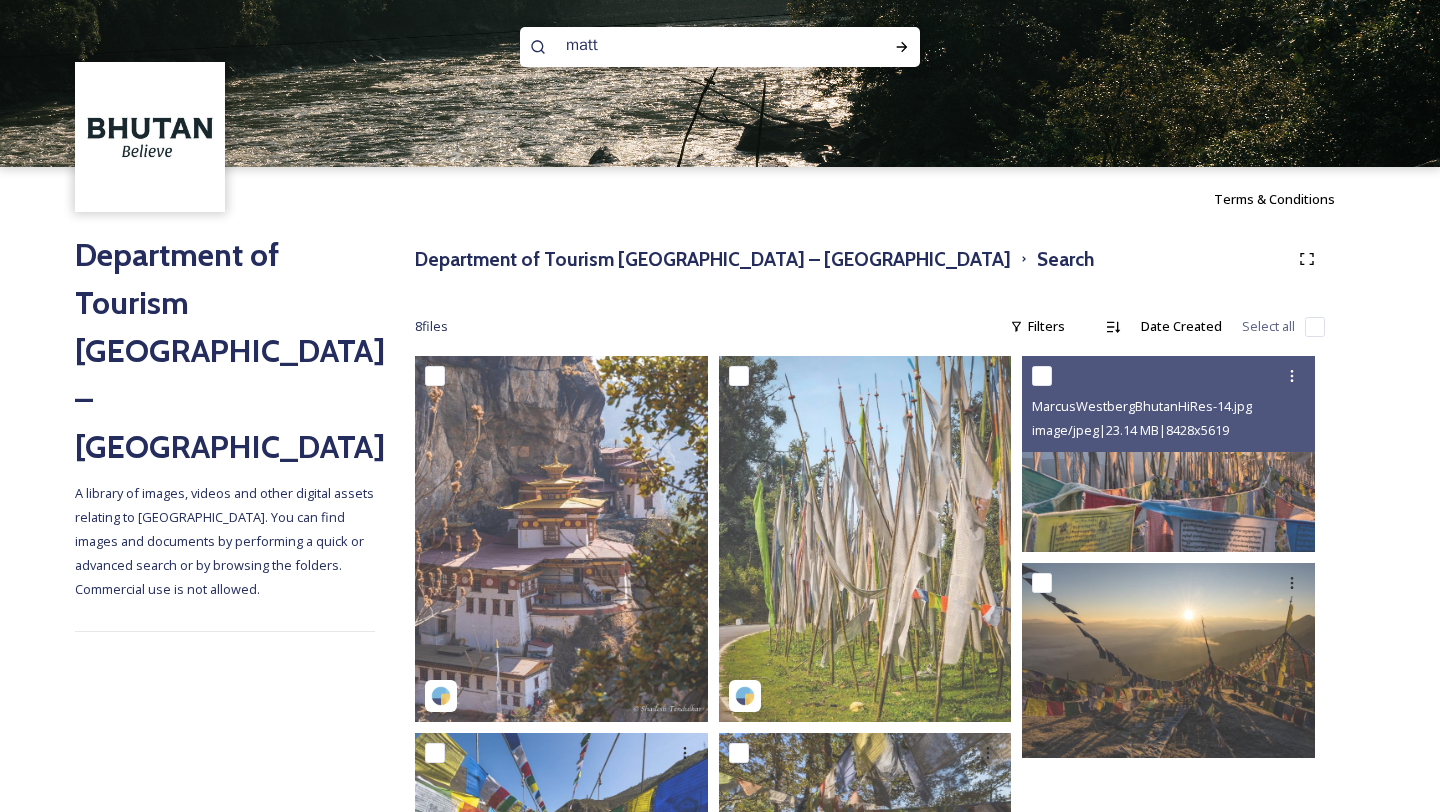 type 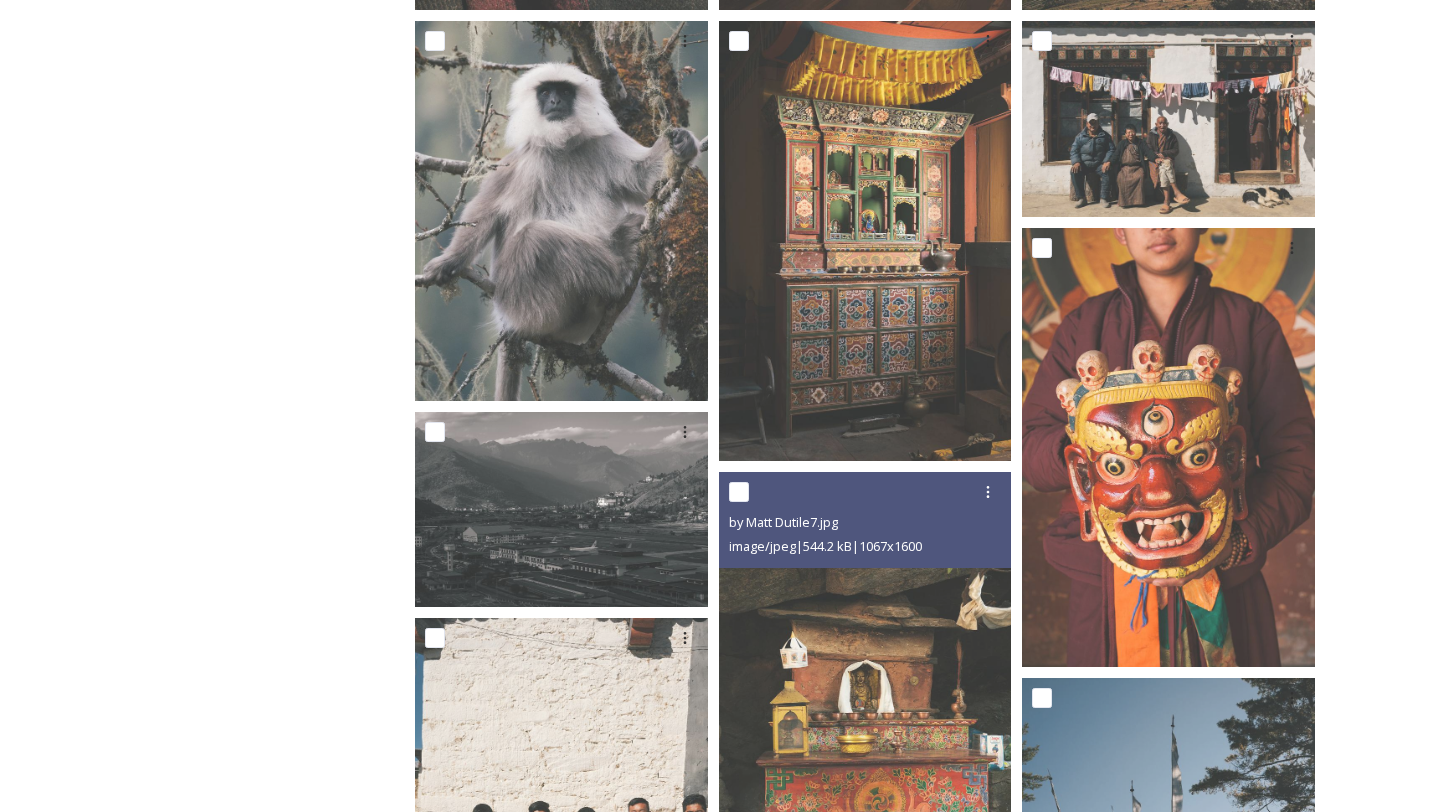 scroll, scrollTop: 2863, scrollLeft: 0, axis: vertical 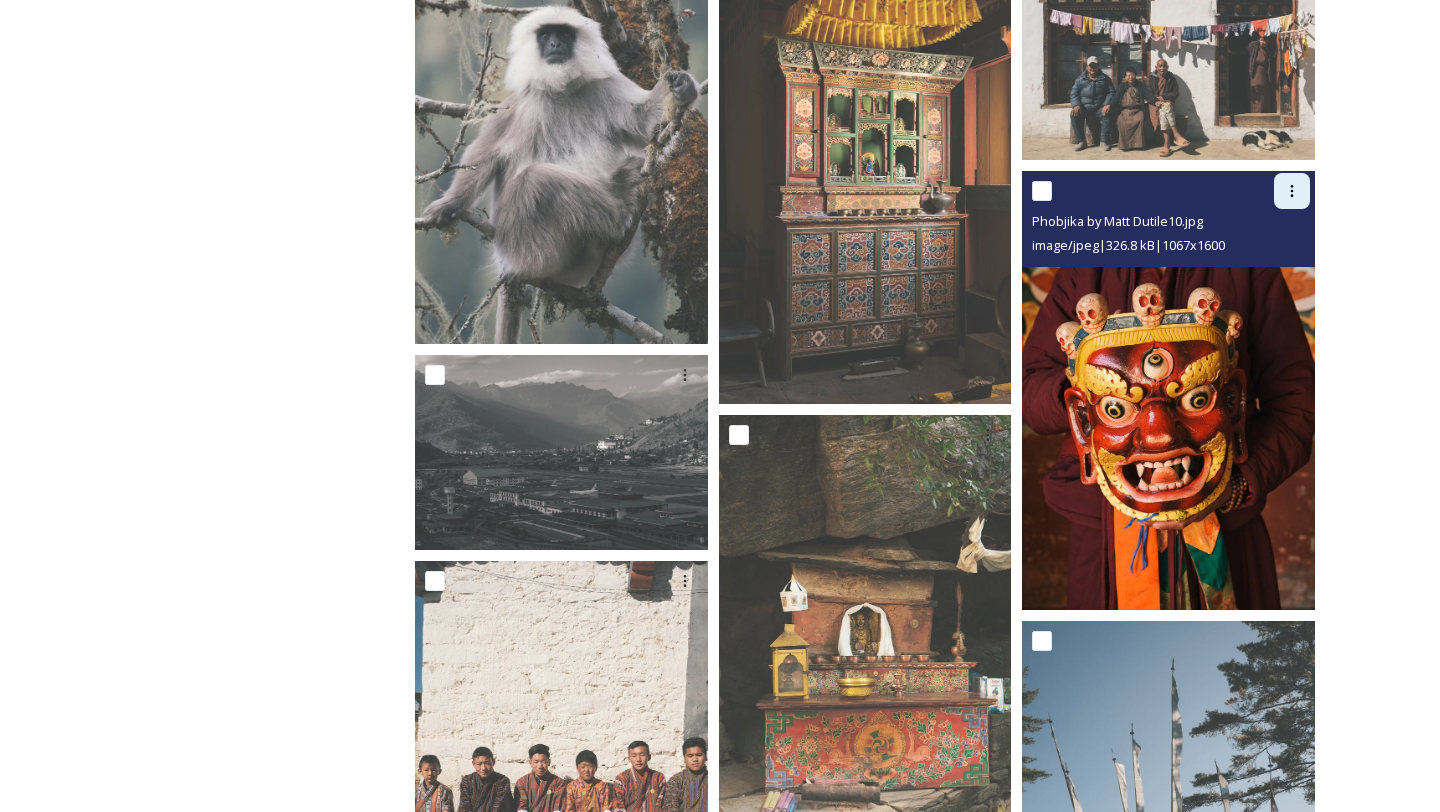 click 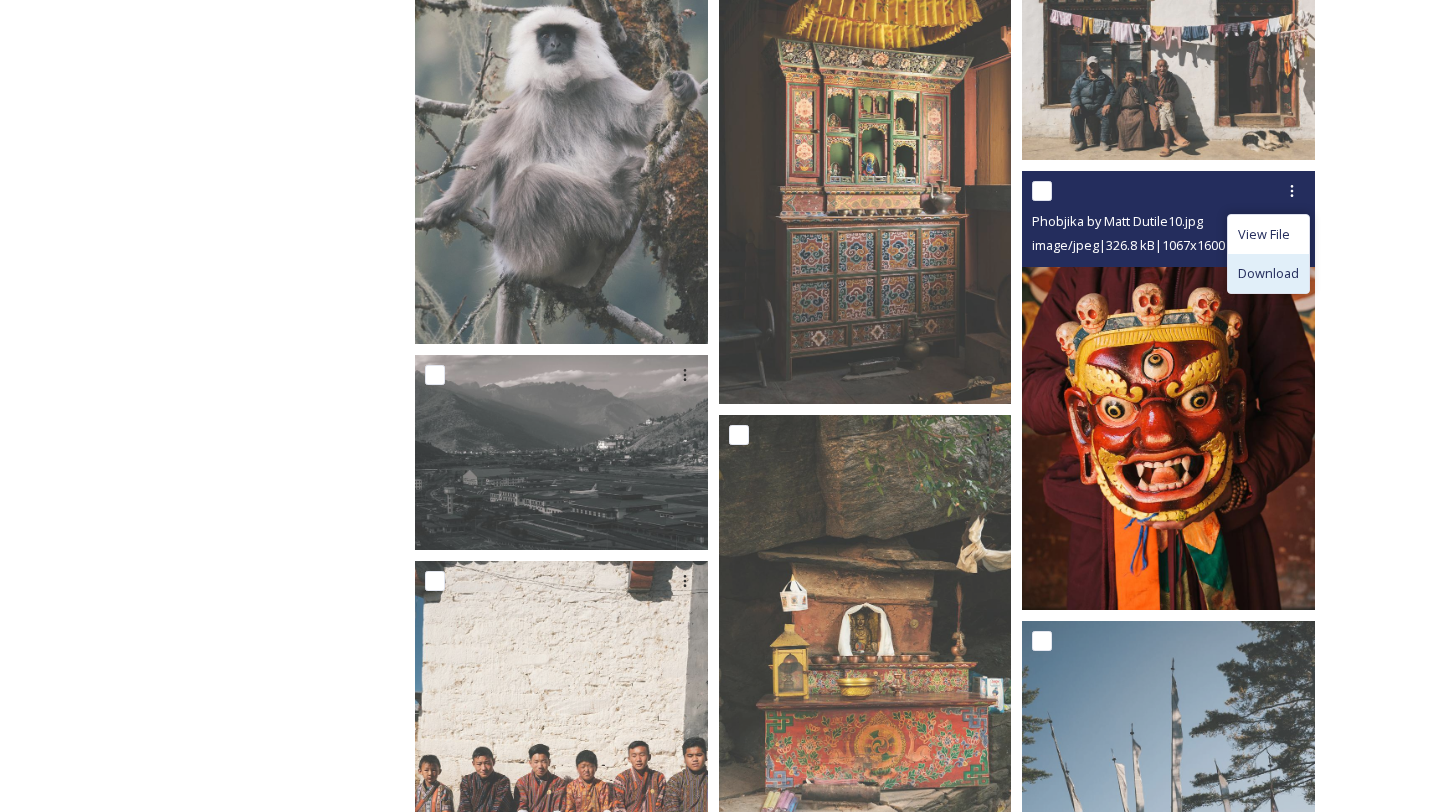 click on "Download" at bounding box center (1268, 273) 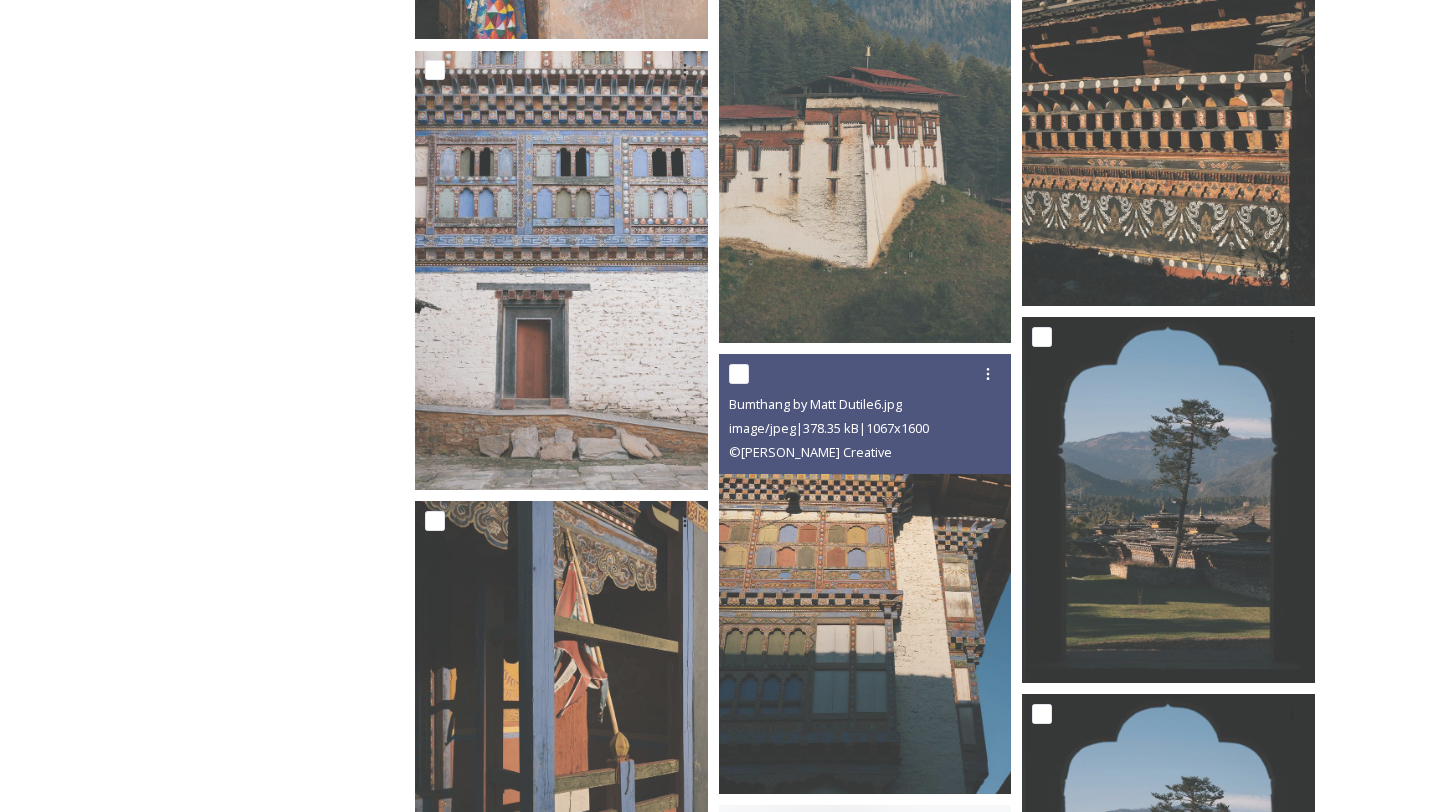scroll, scrollTop: 5213, scrollLeft: 0, axis: vertical 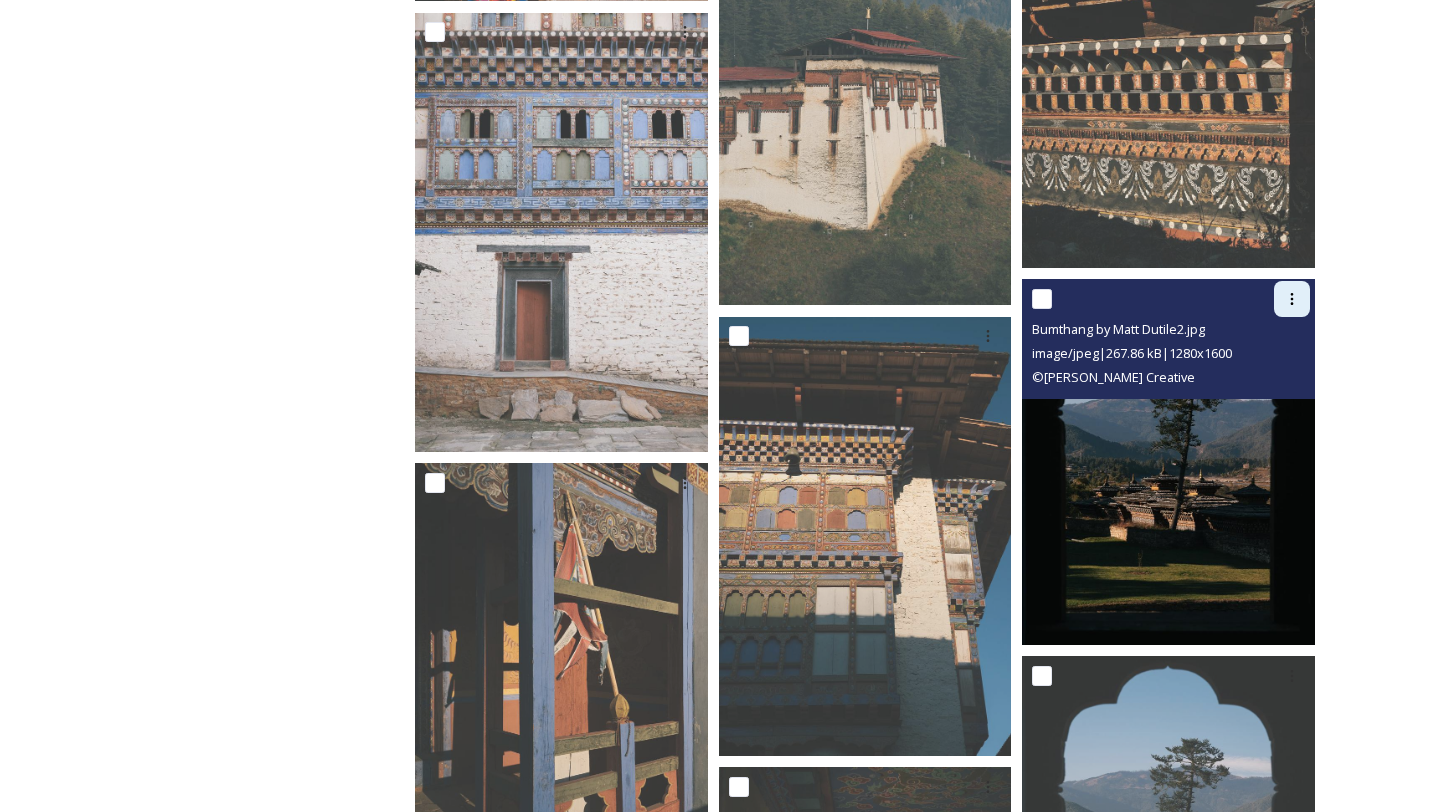 click 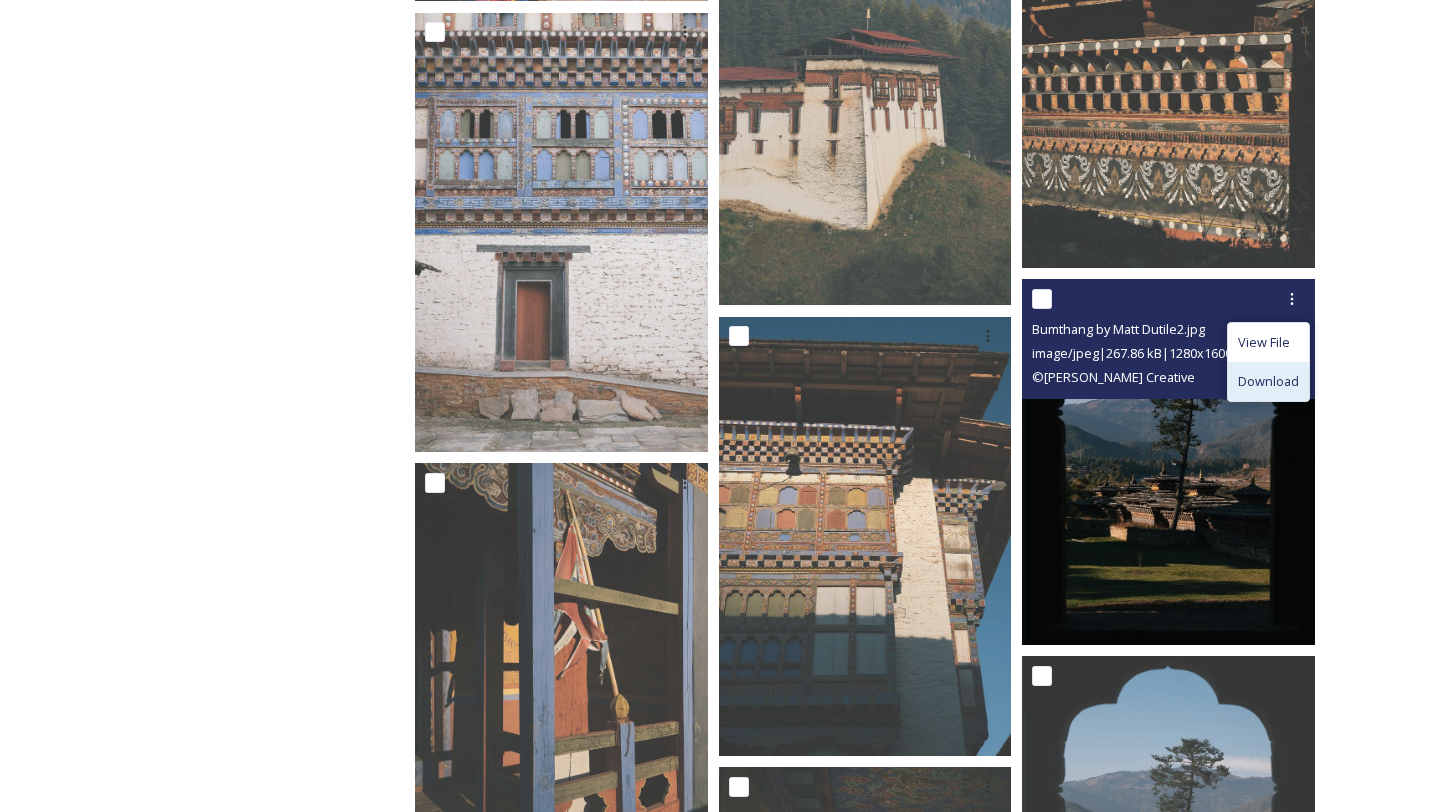 click on "Download" at bounding box center [1268, 381] 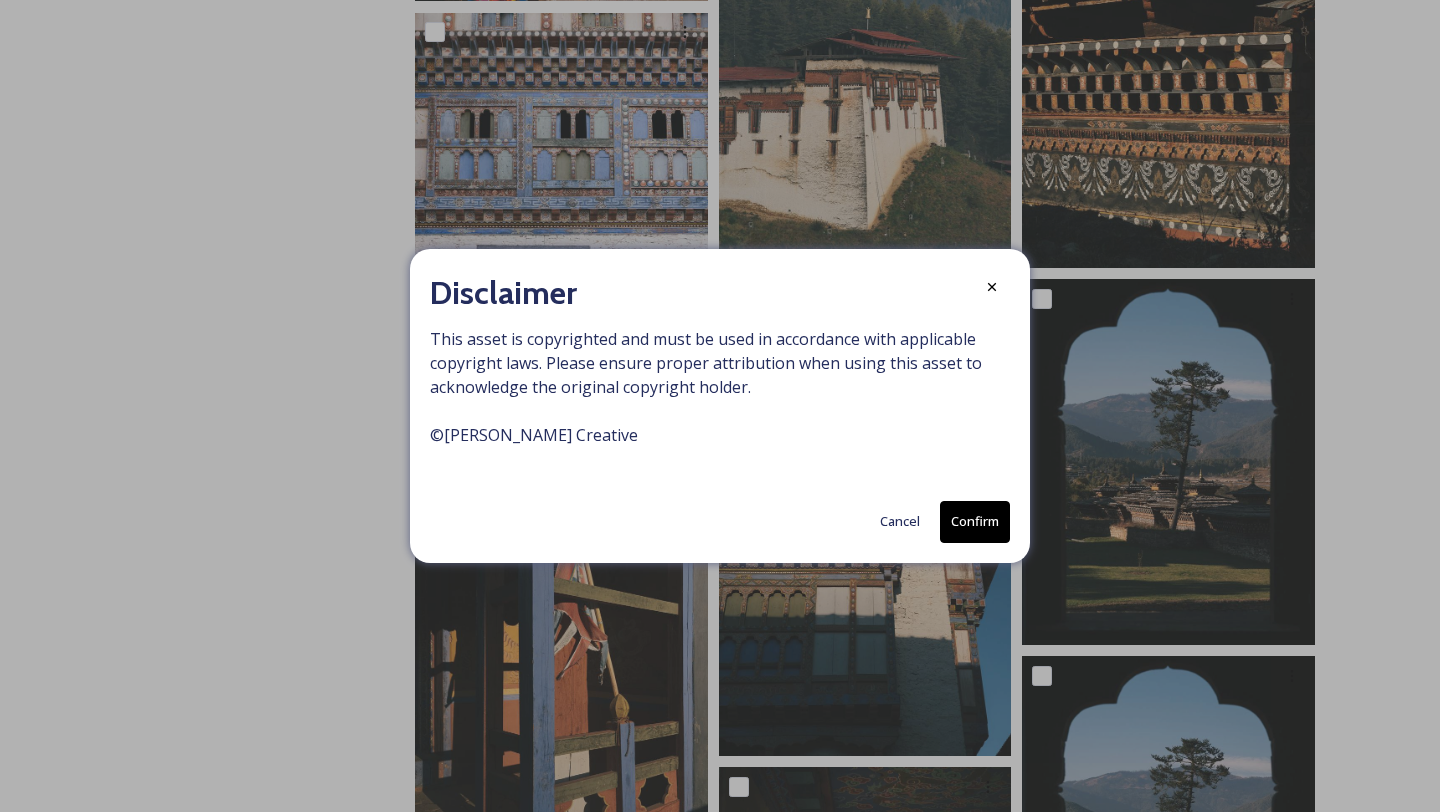 click on "Confirm" at bounding box center (975, 521) 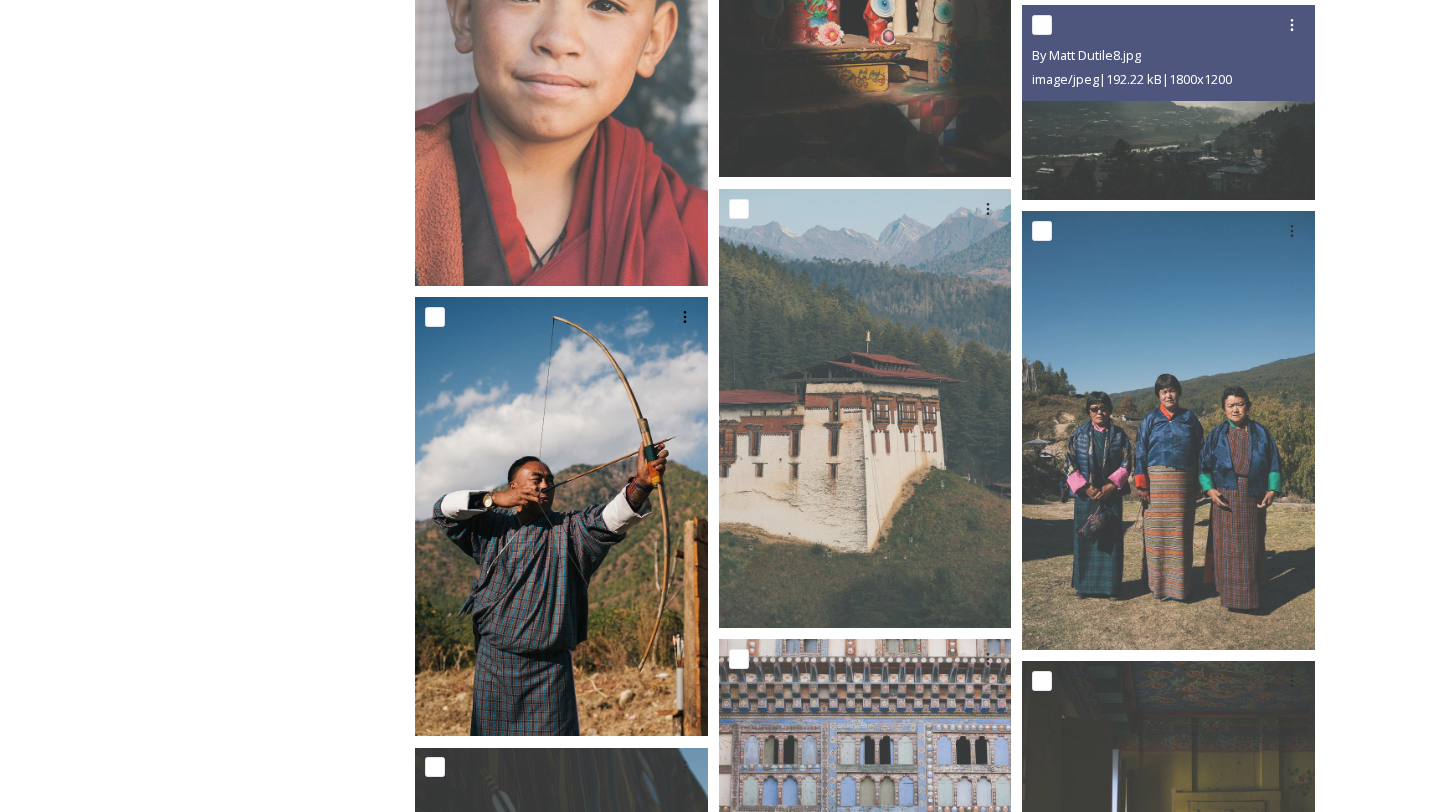 scroll, scrollTop: 6739, scrollLeft: 0, axis: vertical 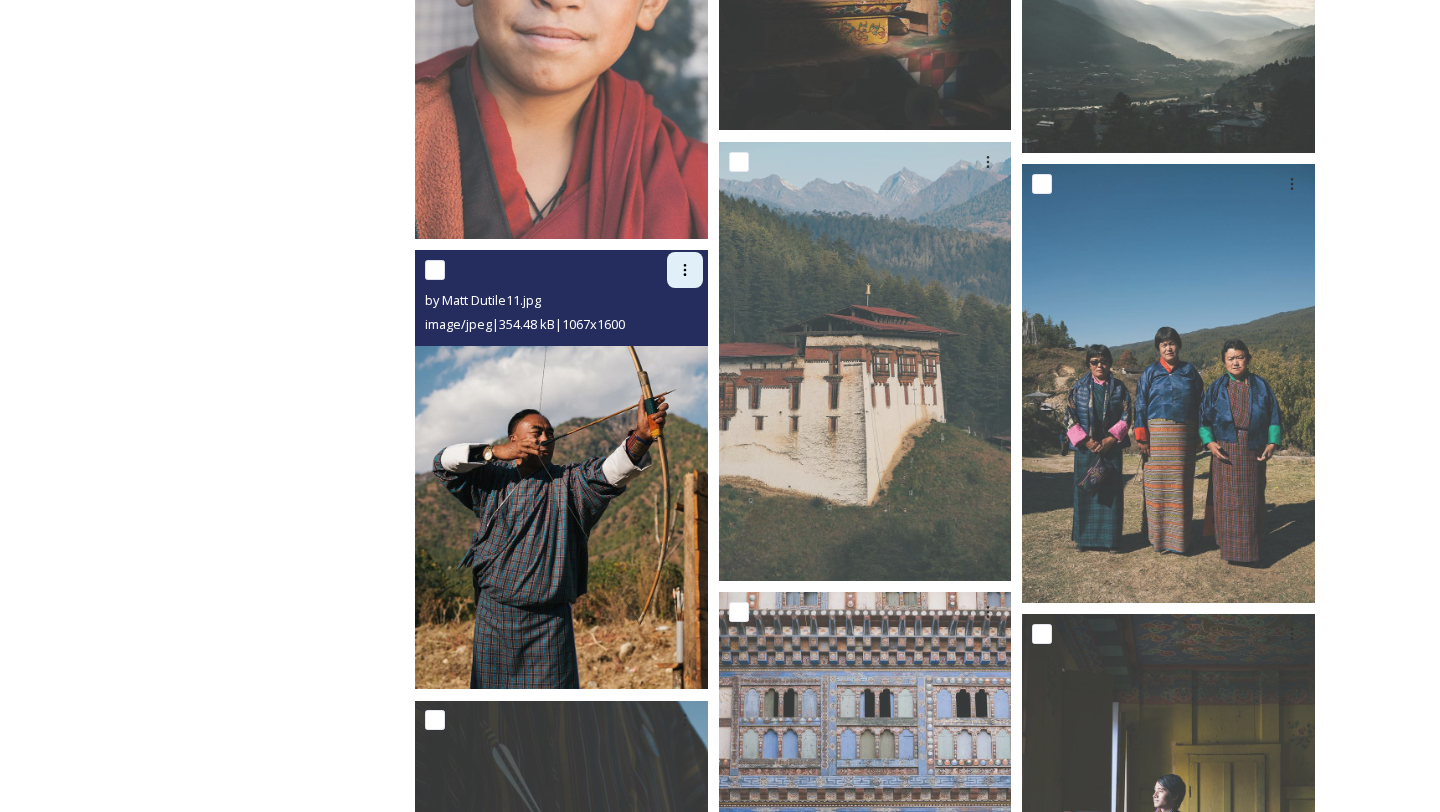 click at bounding box center [685, 270] 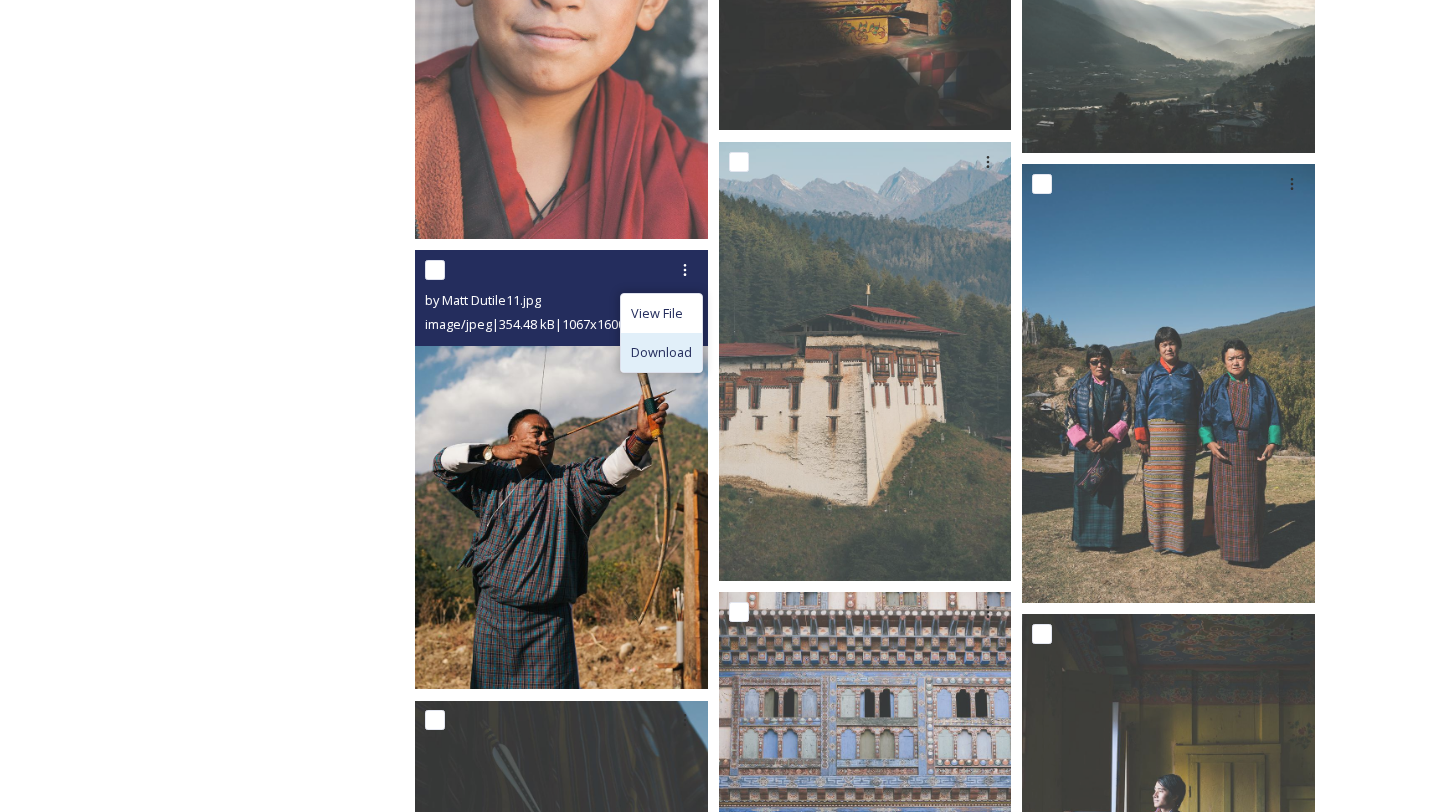 click on "Download" at bounding box center (661, 352) 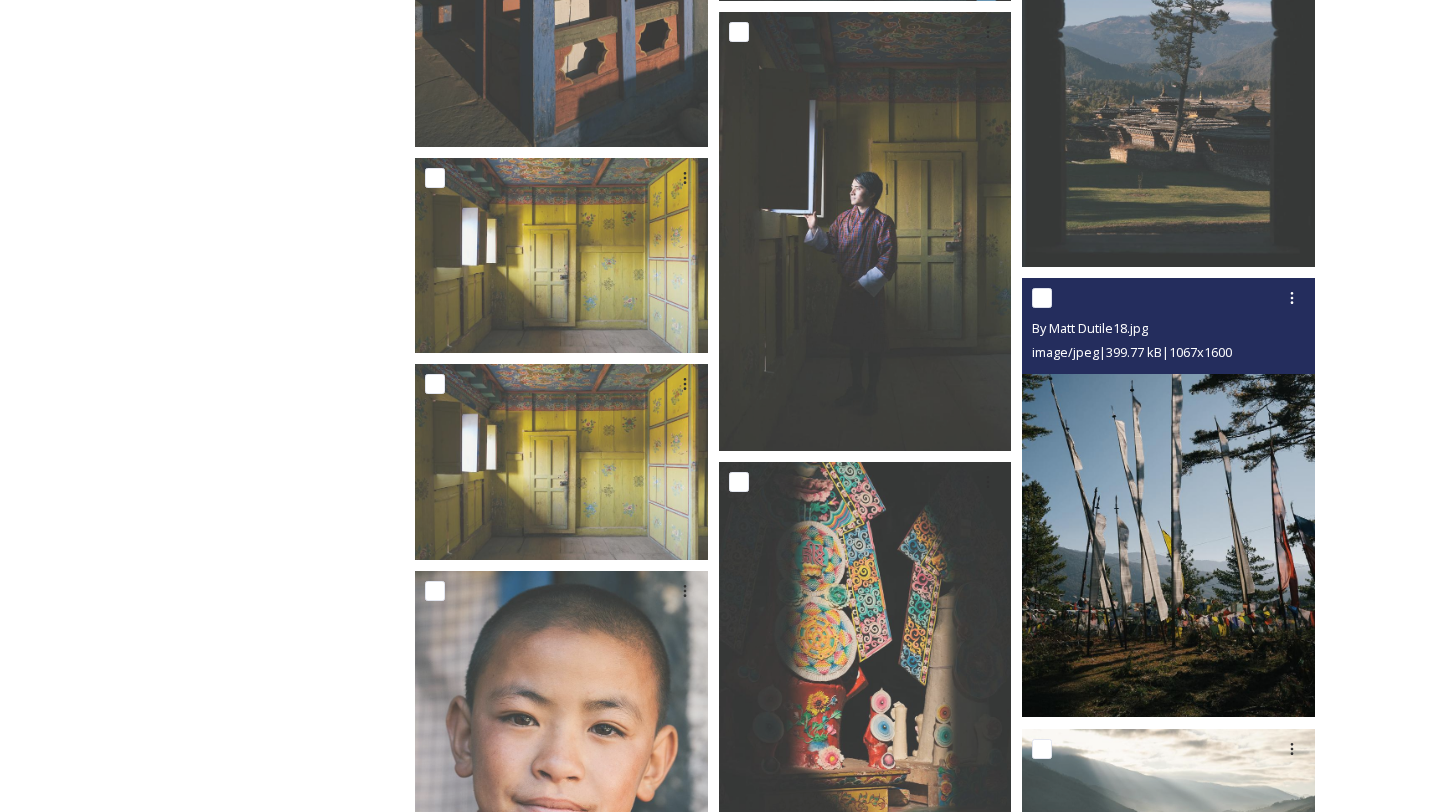 scroll, scrollTop: 5949, scrollLeft: 0, axis: vertical 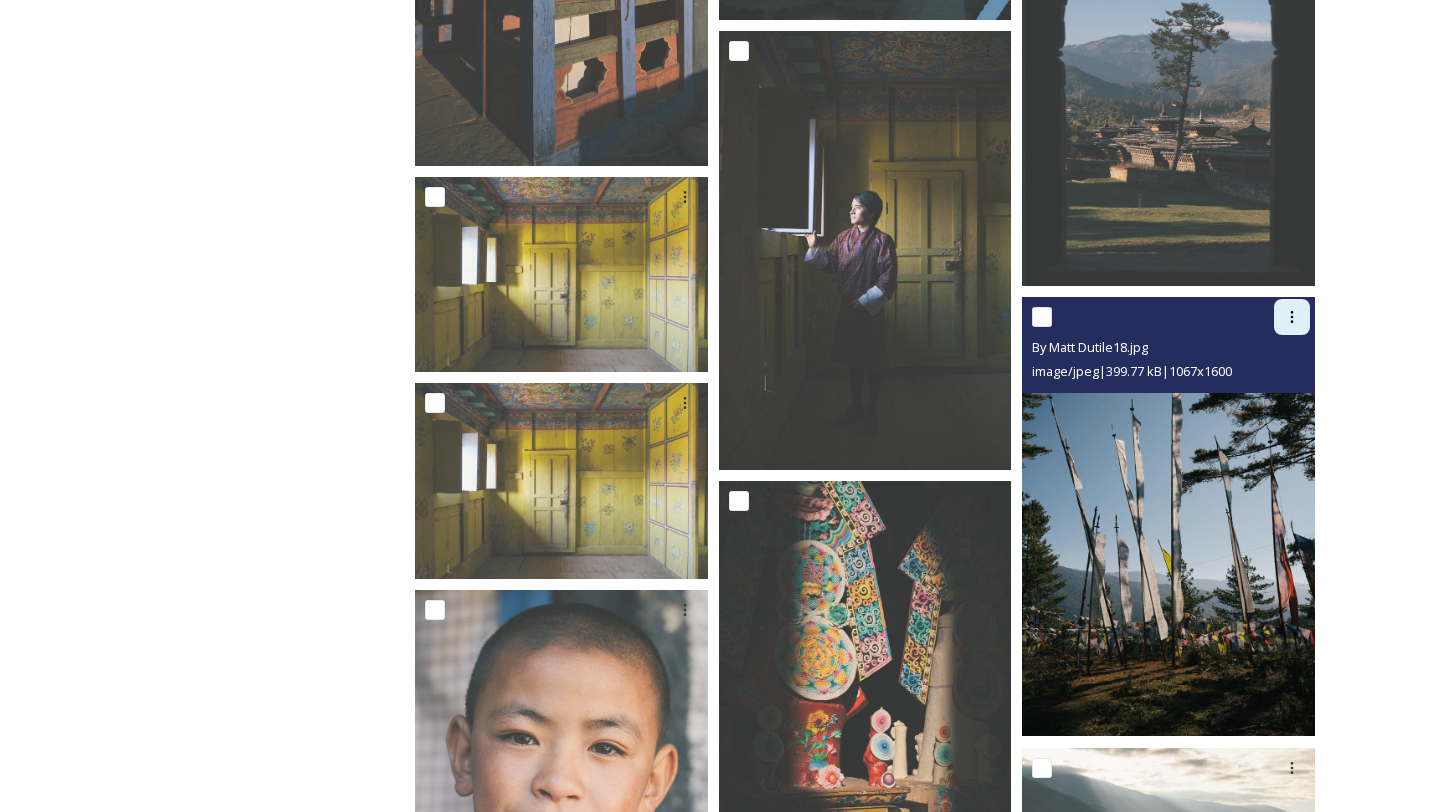 click 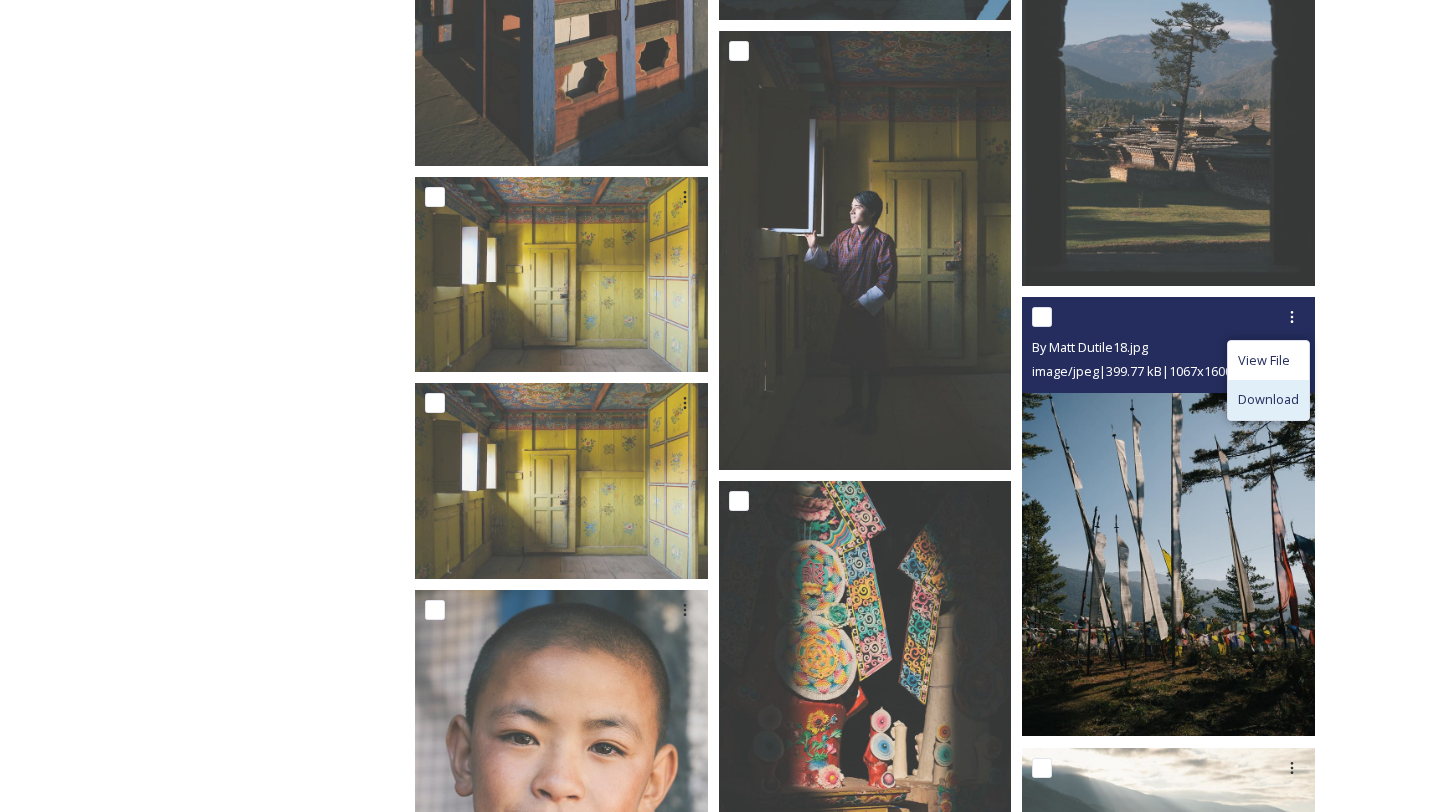 click on "Download" at bounding box center (1268, 399) 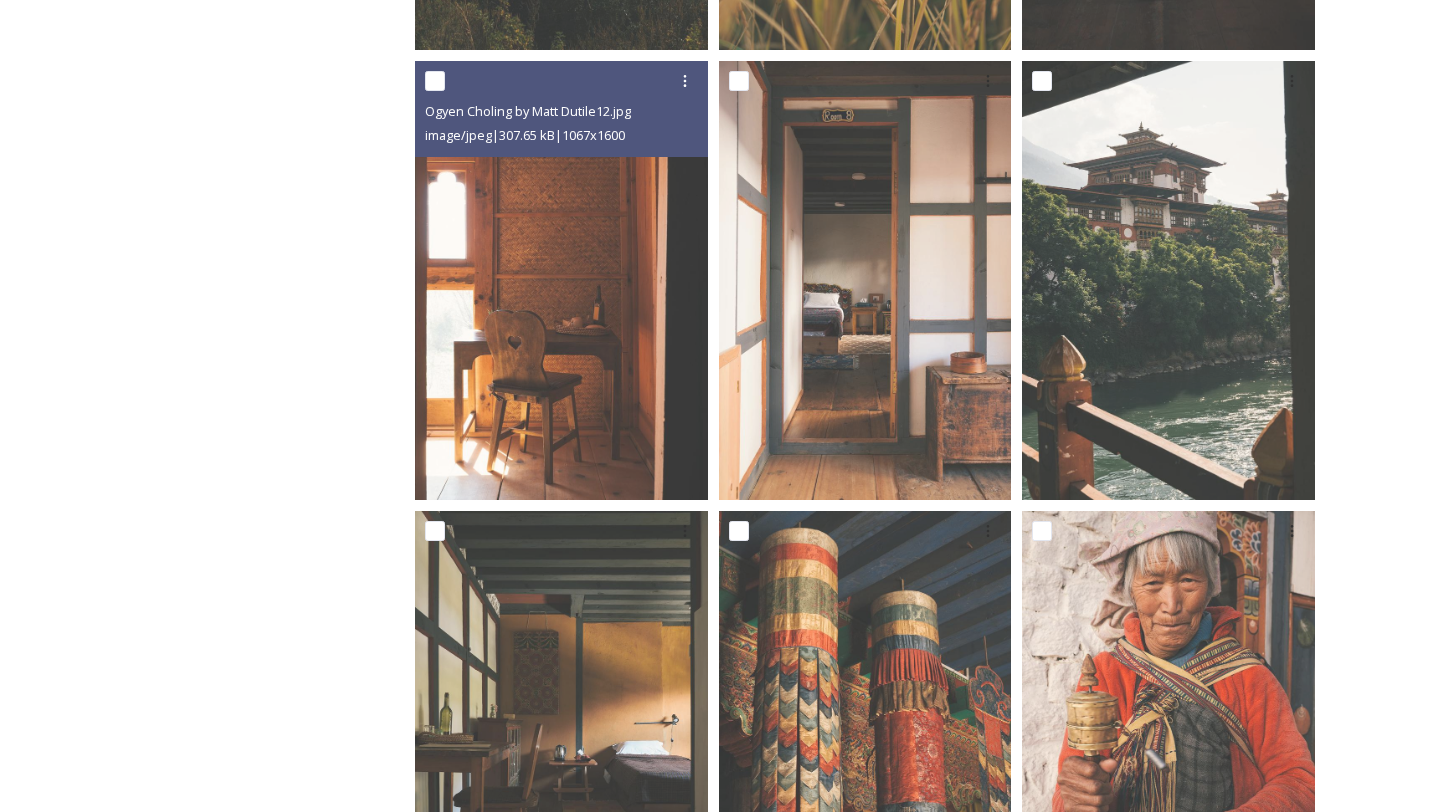 scroll, scrollTop: 0, scrollLeft: 0, axis: both 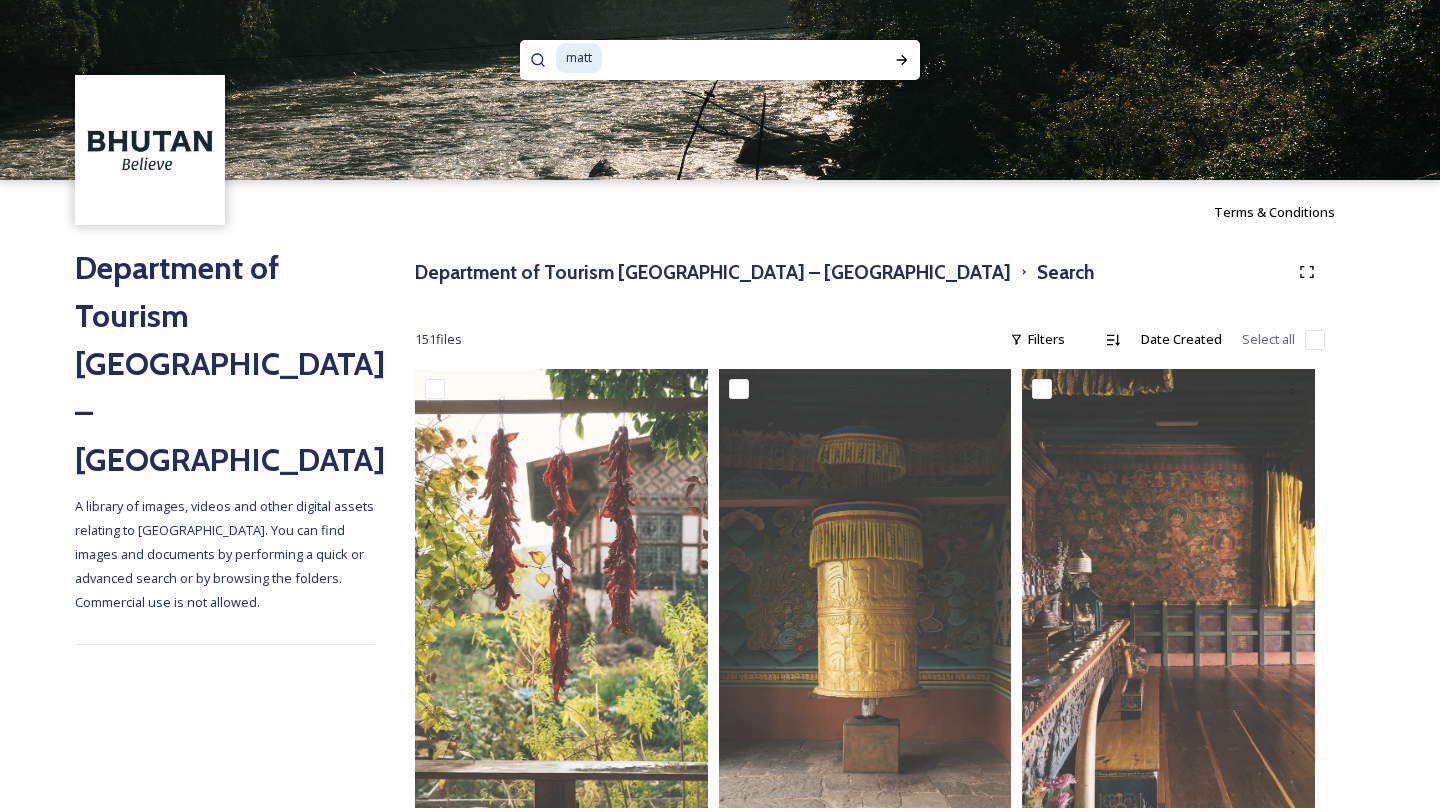 click on "matt" at bounding box center (579, 57) 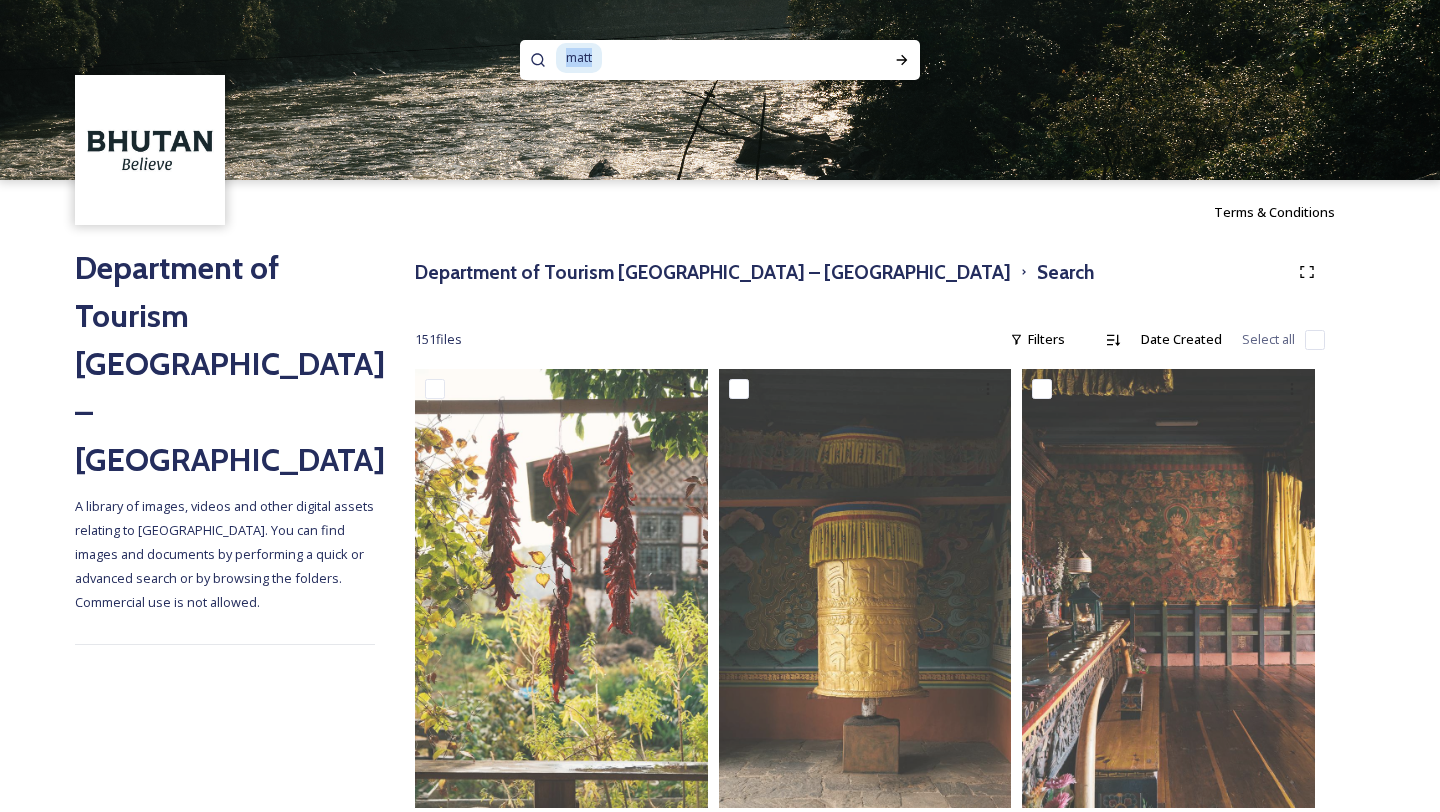 click on "matt" at bounding box center [579, 57] 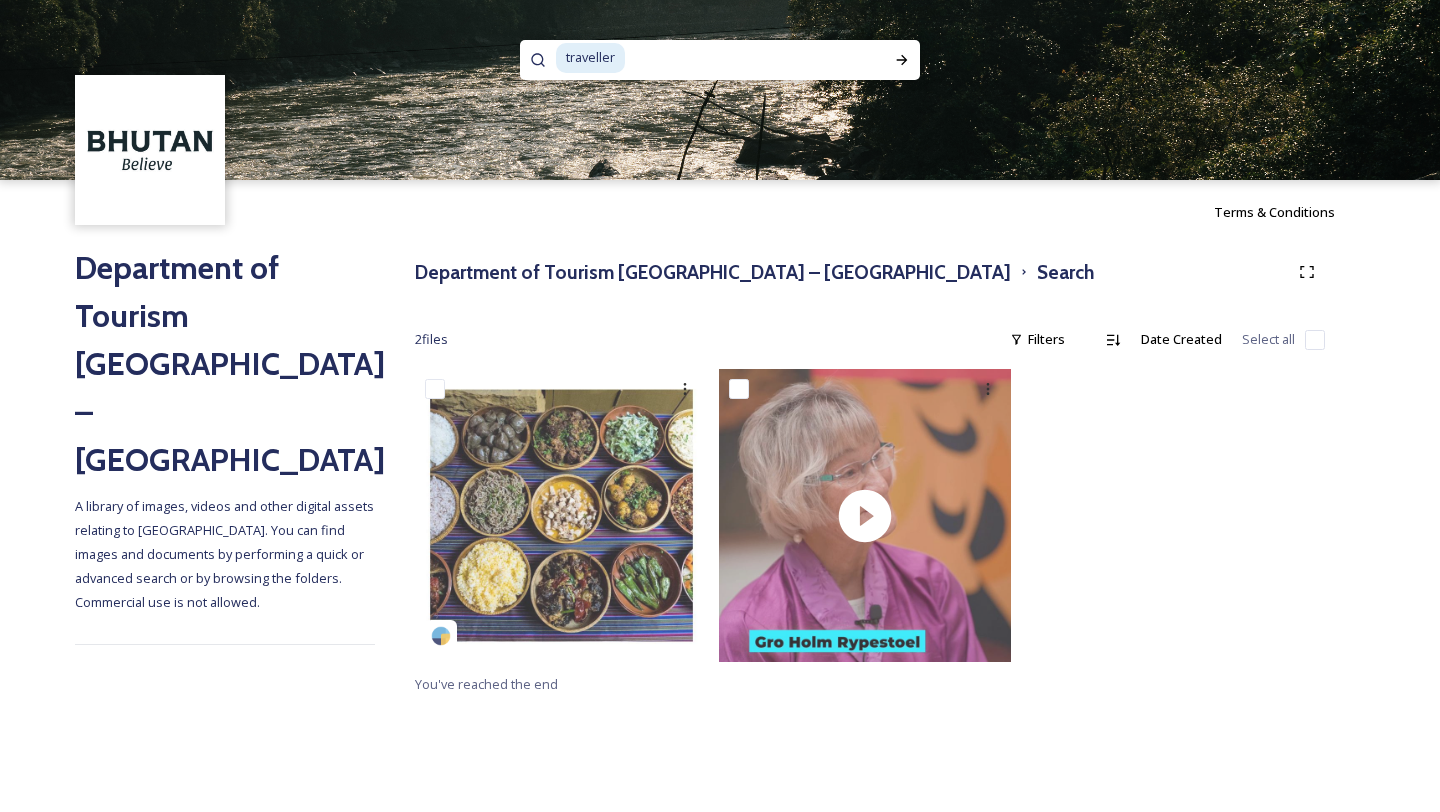 click on "traveller" at bounding box center (590, 57) 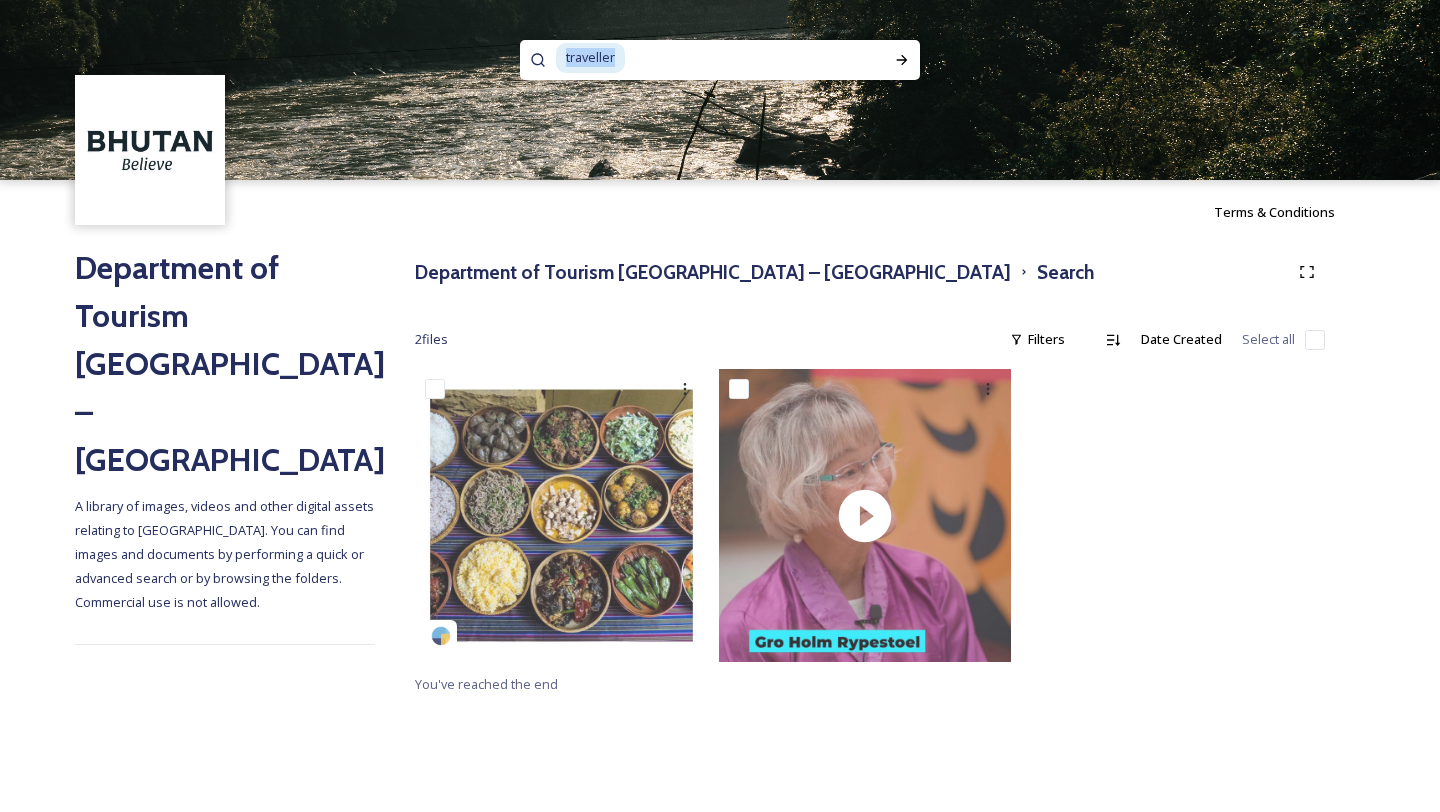 click on "traveller" at bounding box center (590, 57) 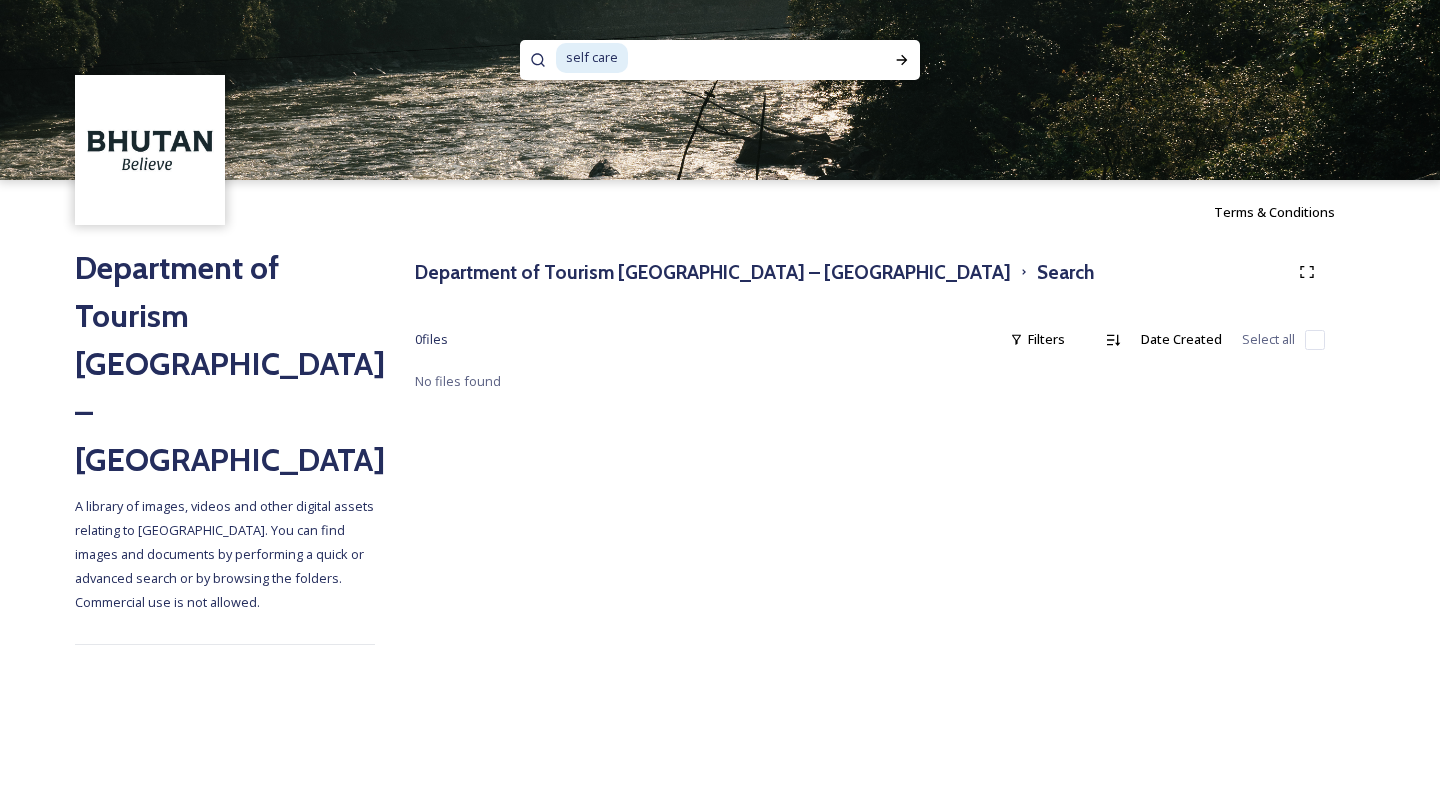 click on "self care" at bounding box center [592, 57] 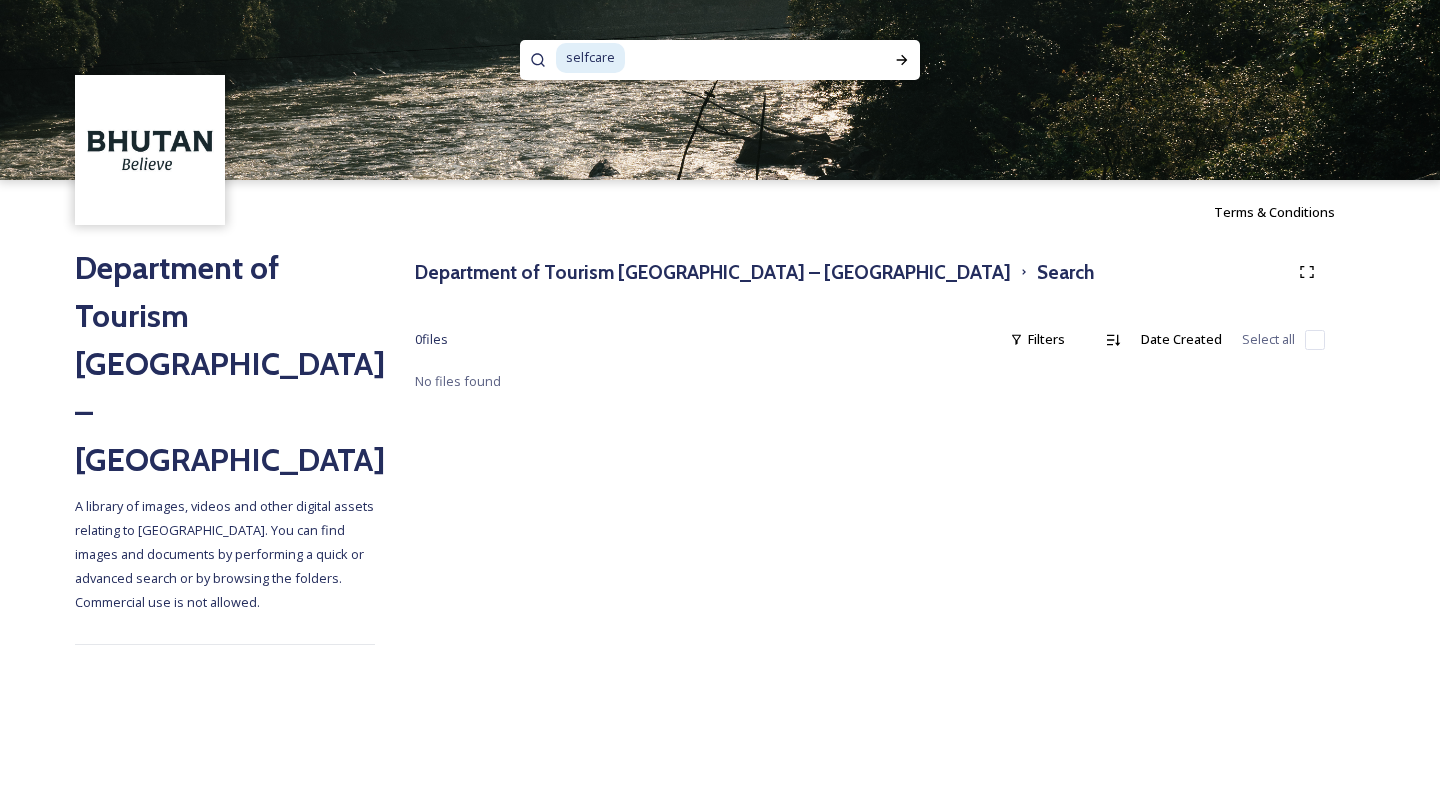 drag, startPoint x: 631, startPoint y: 64, endPoint x: 562, endPoint y: 57, distance: 69.354164 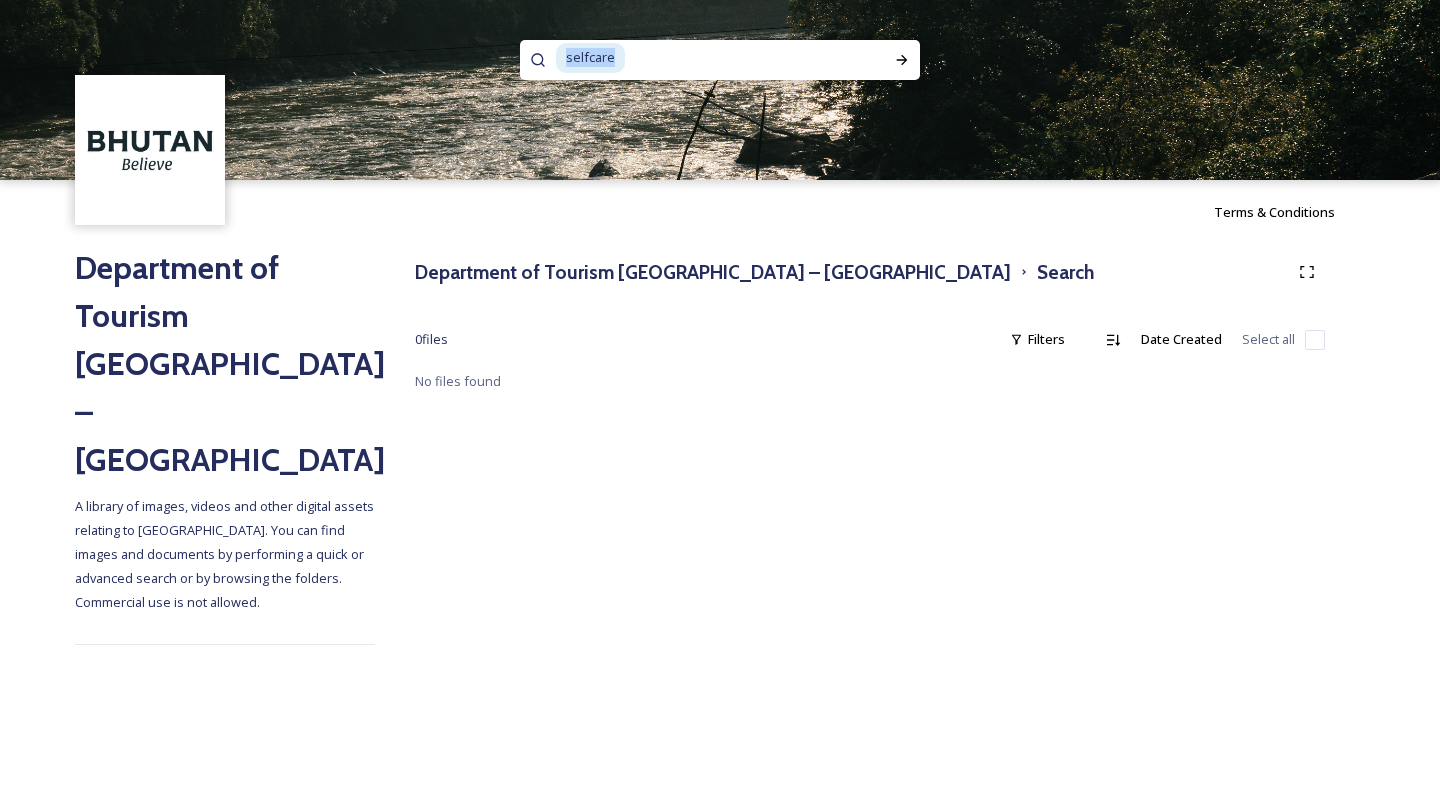 click on "selfcare" at bounding box center [590, 57] 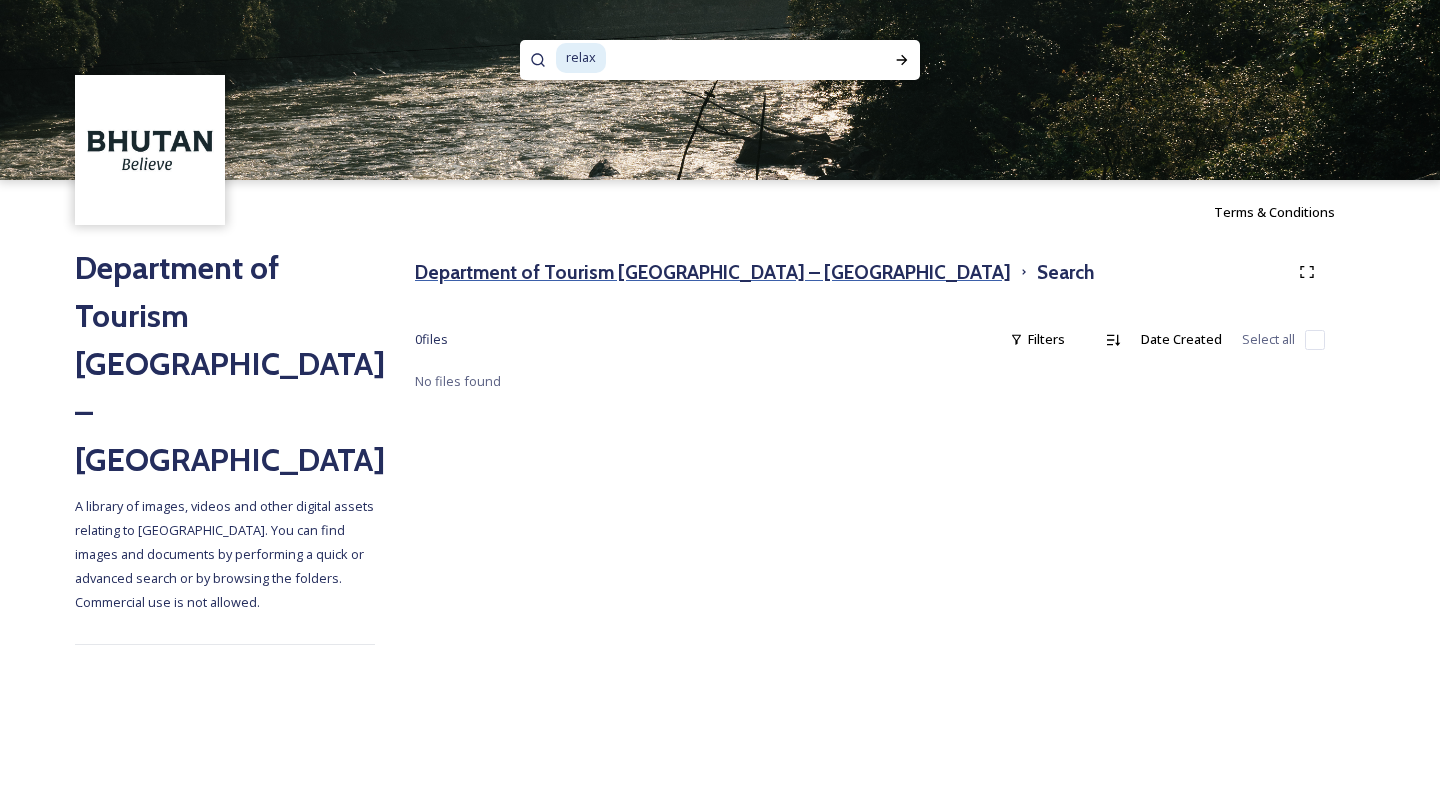 click on "Department of Tourism [GEOGRAPHIC_DATA] – [GEOGRAPHIC_DATA]" at bounding box center (713, 272) 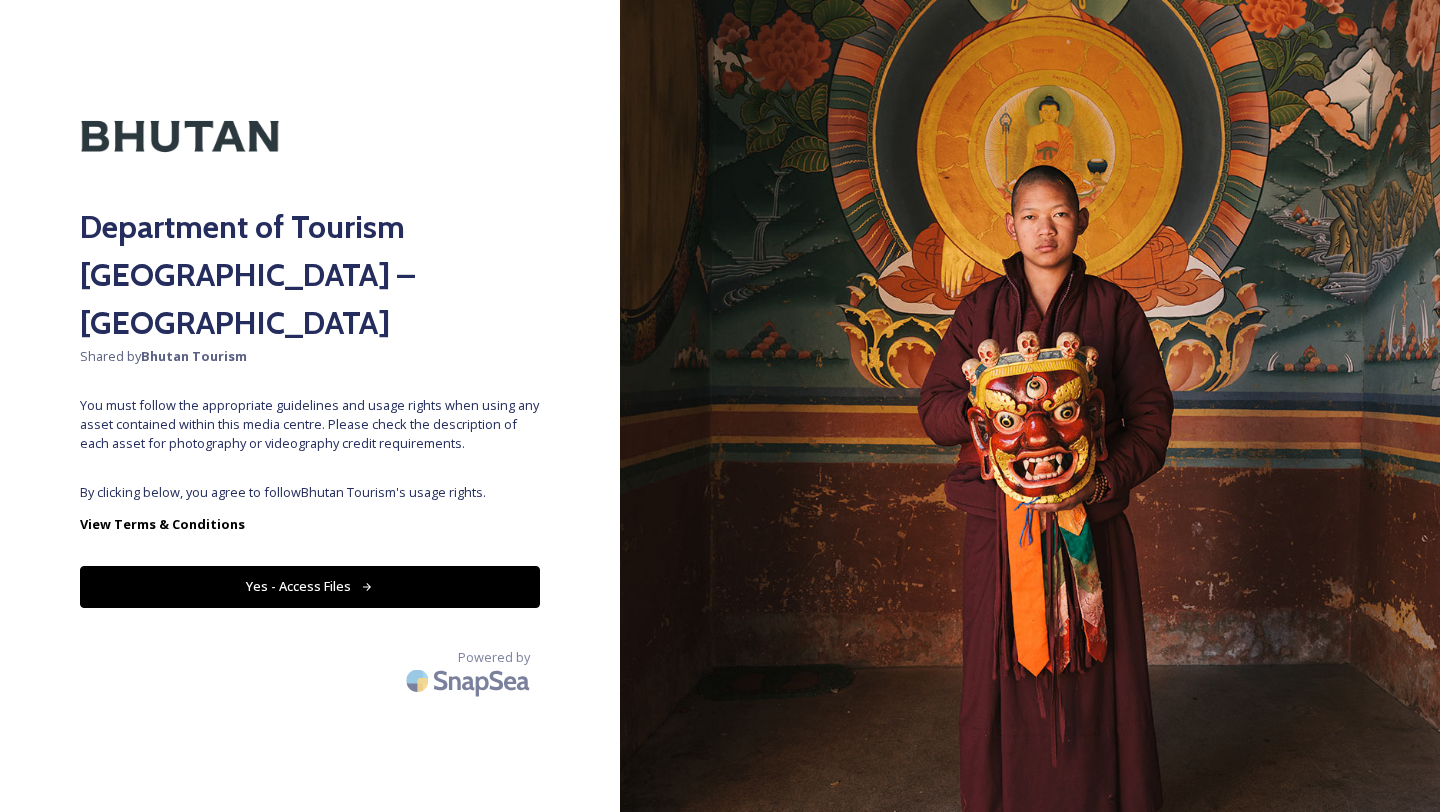 click on "Yes - Access Files" at bounding box center [310, 586] 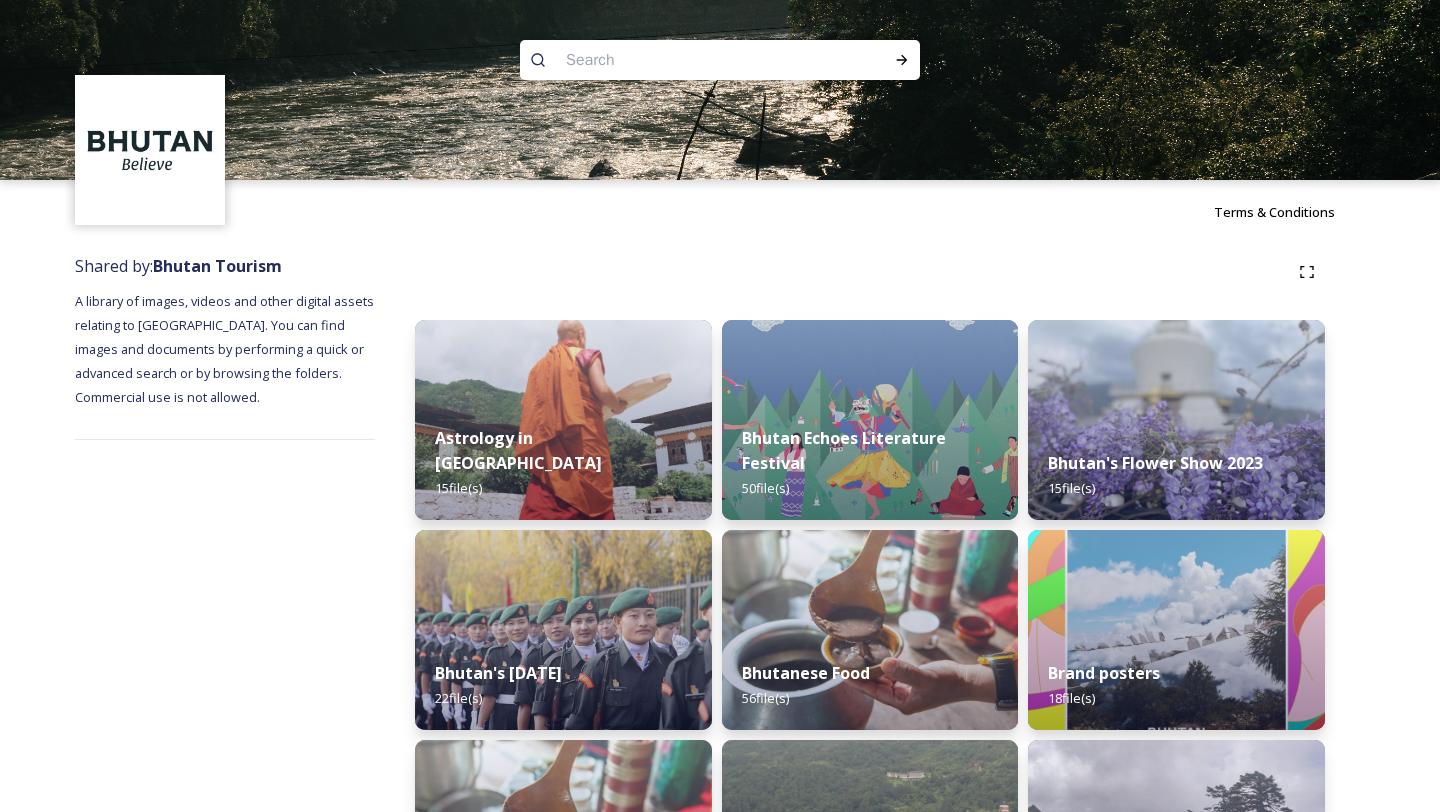 click at bounding box center (681, 60) 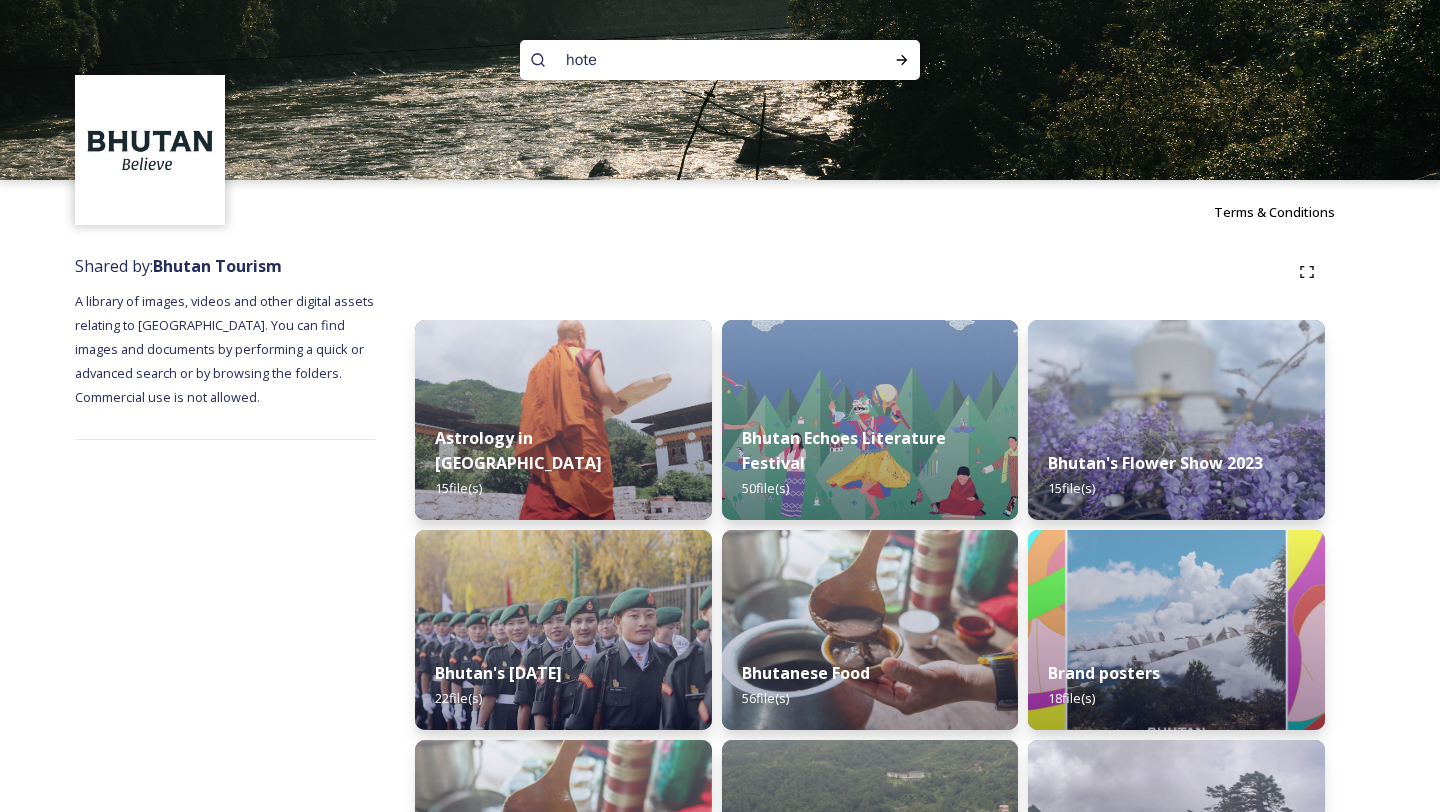 type on "hotel" 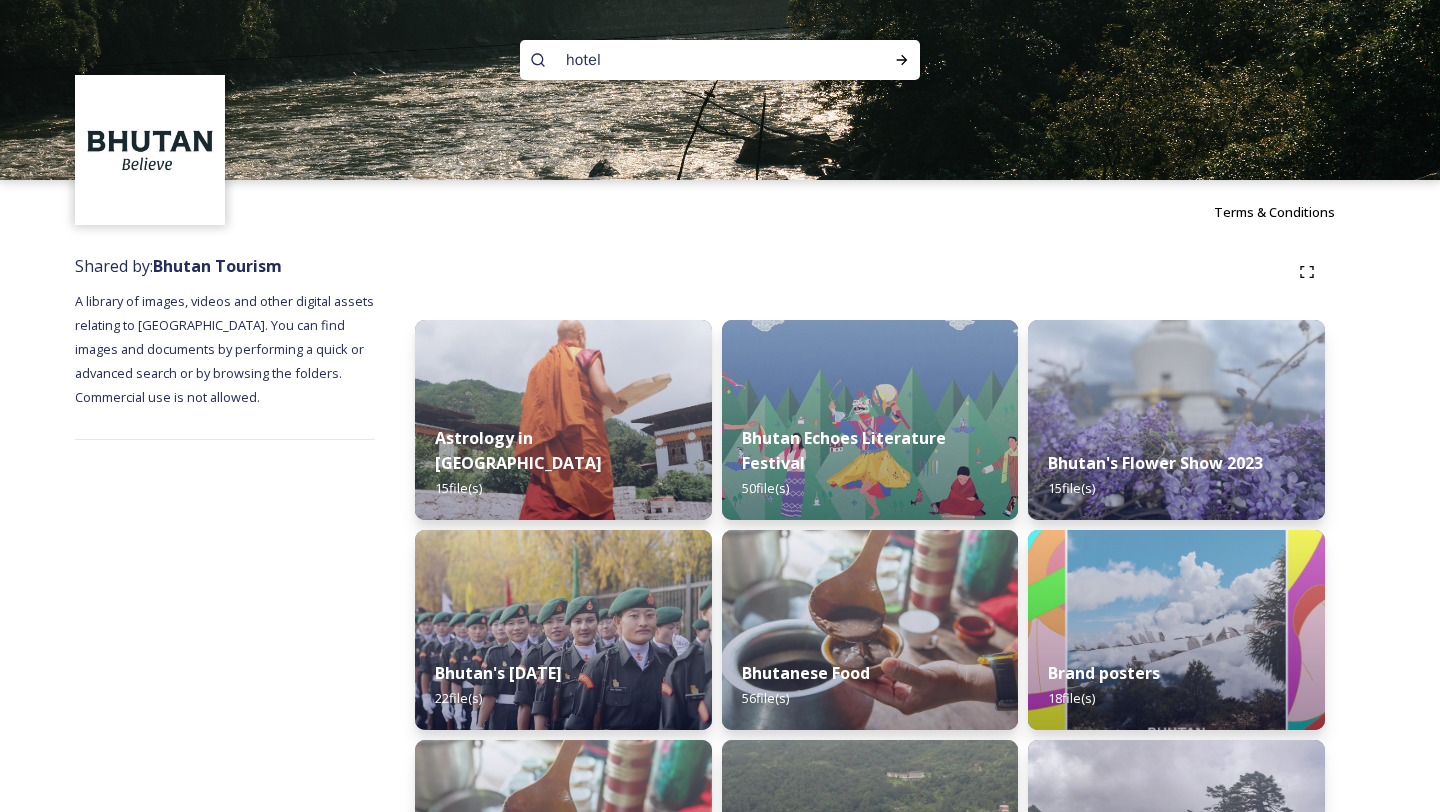 type 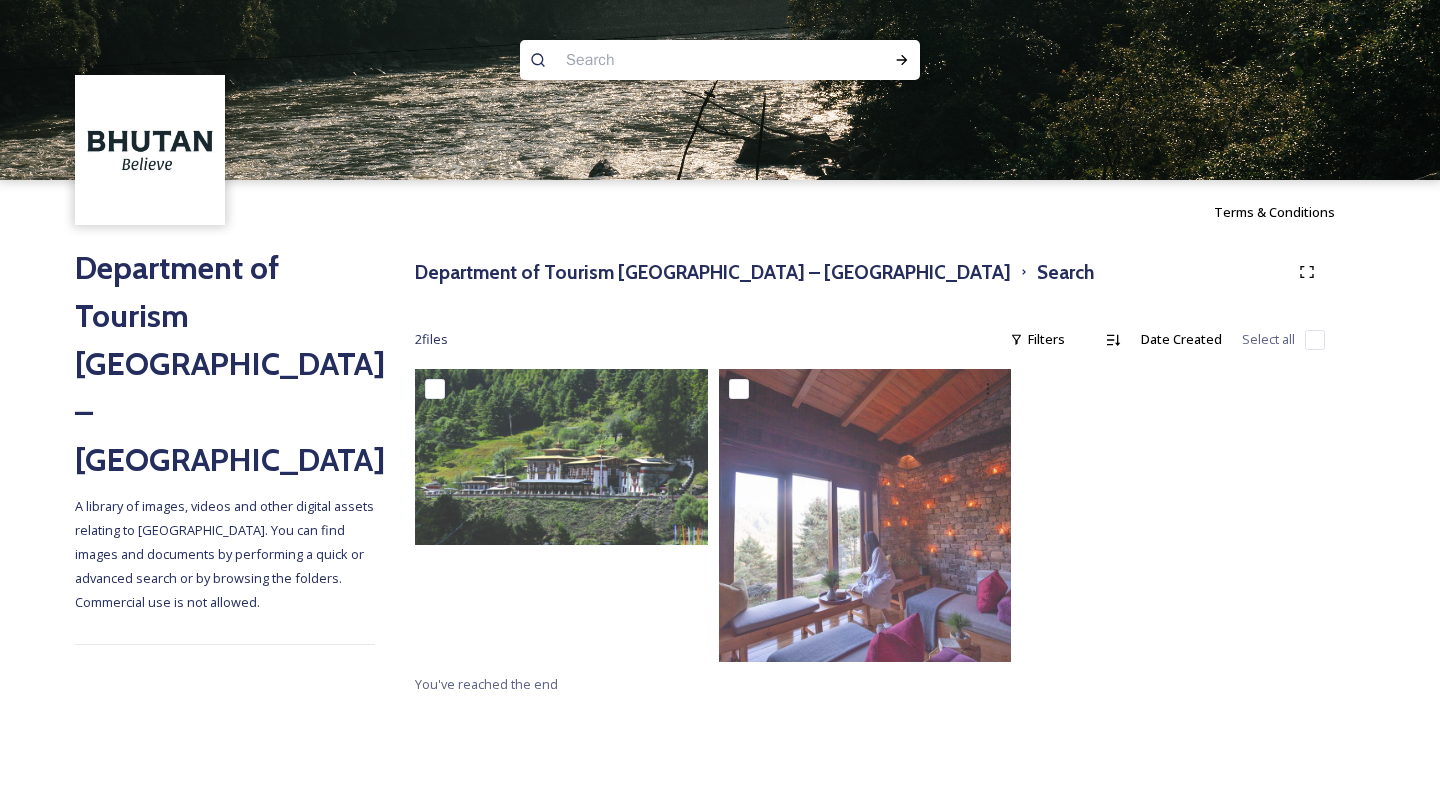 click at bounding box center [681, 60] 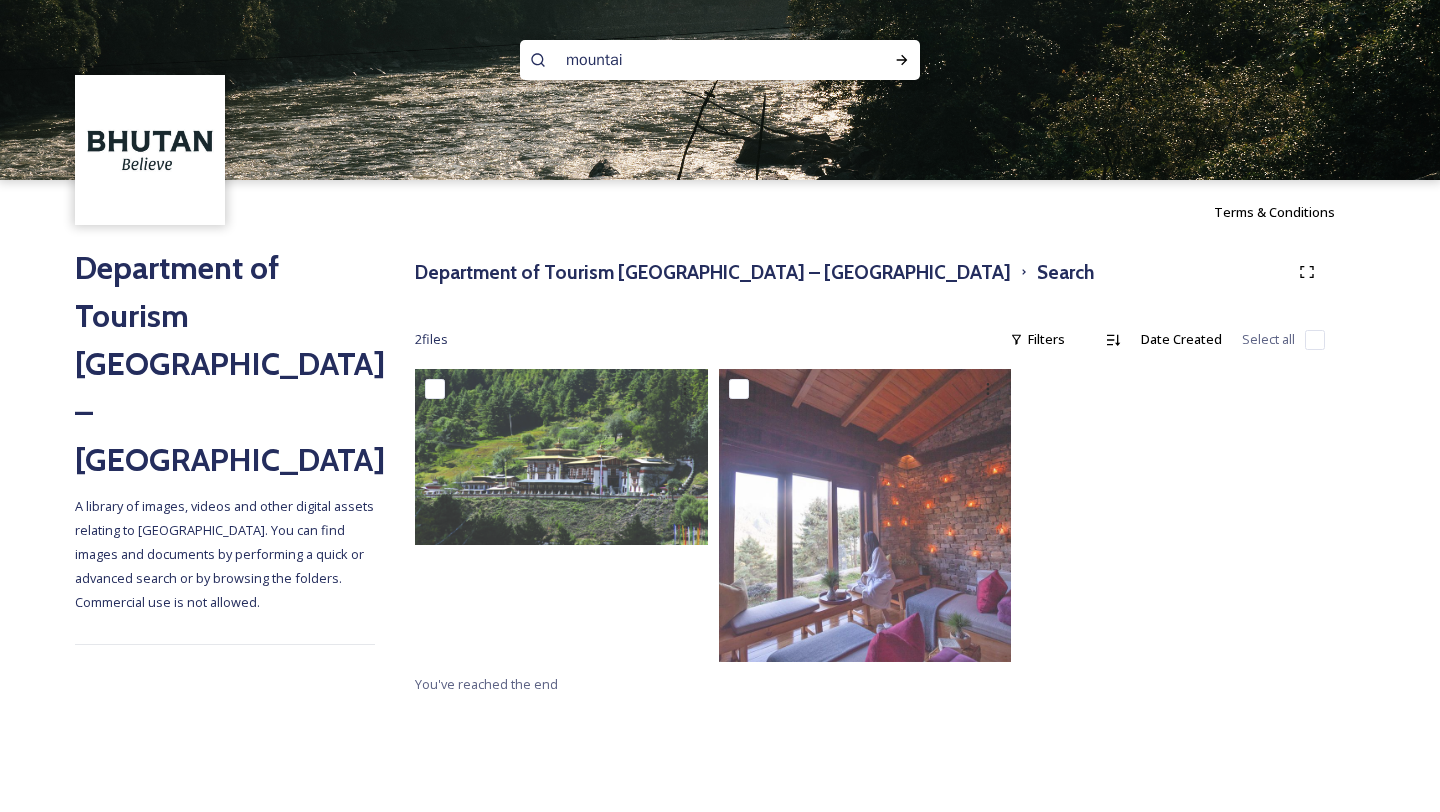 type on "mountain" 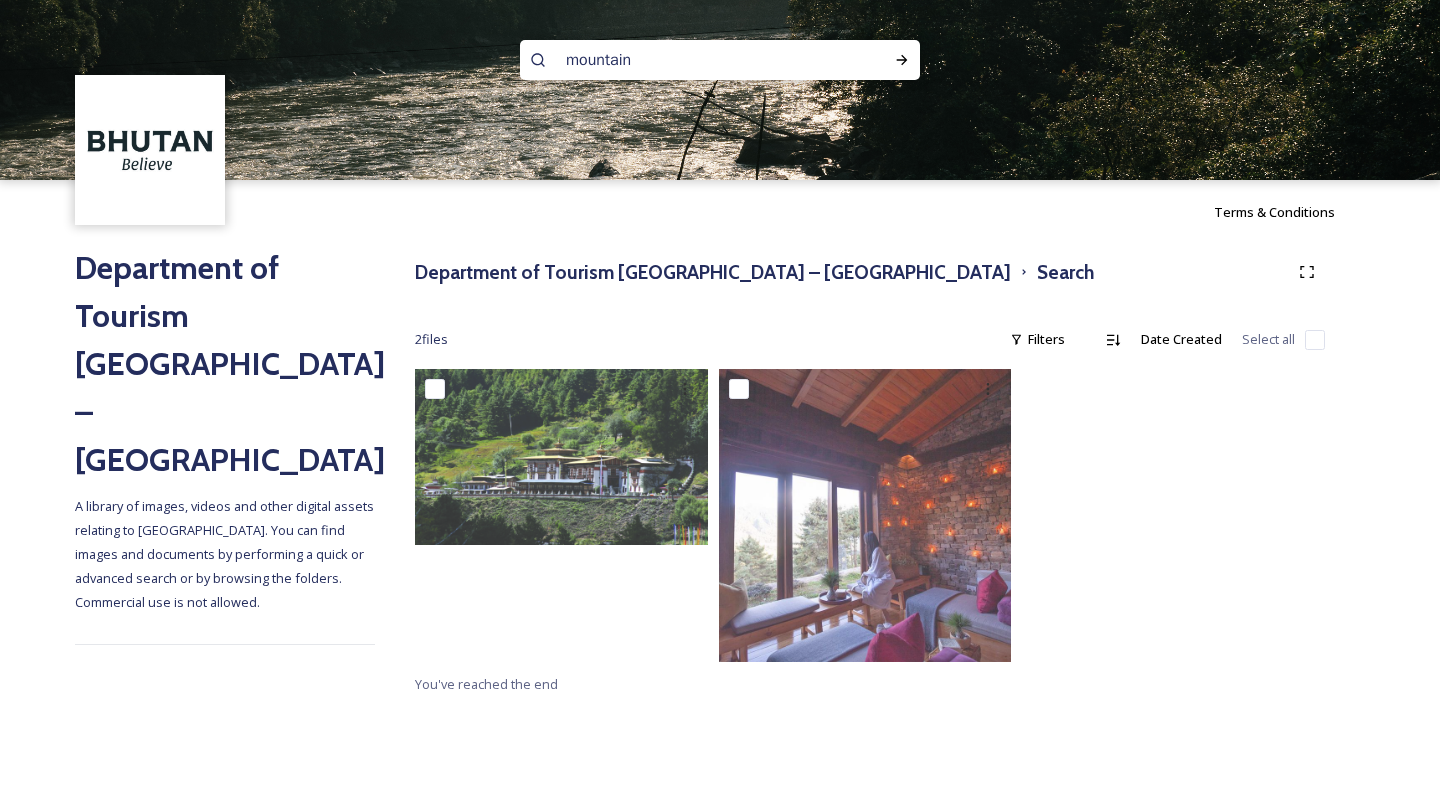 type 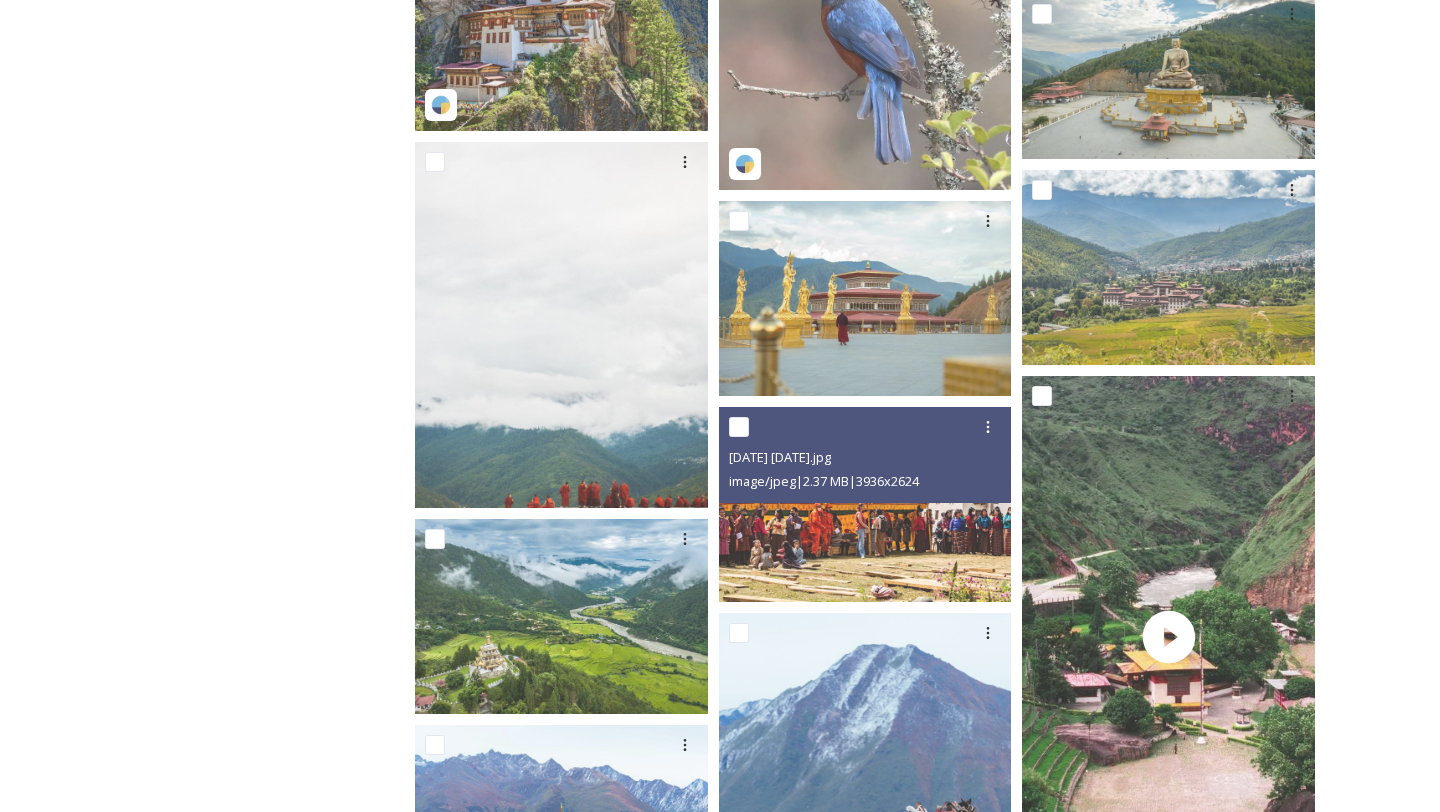 scroll, scrollTop: 695, scrollLeft: 0, axis: vertical 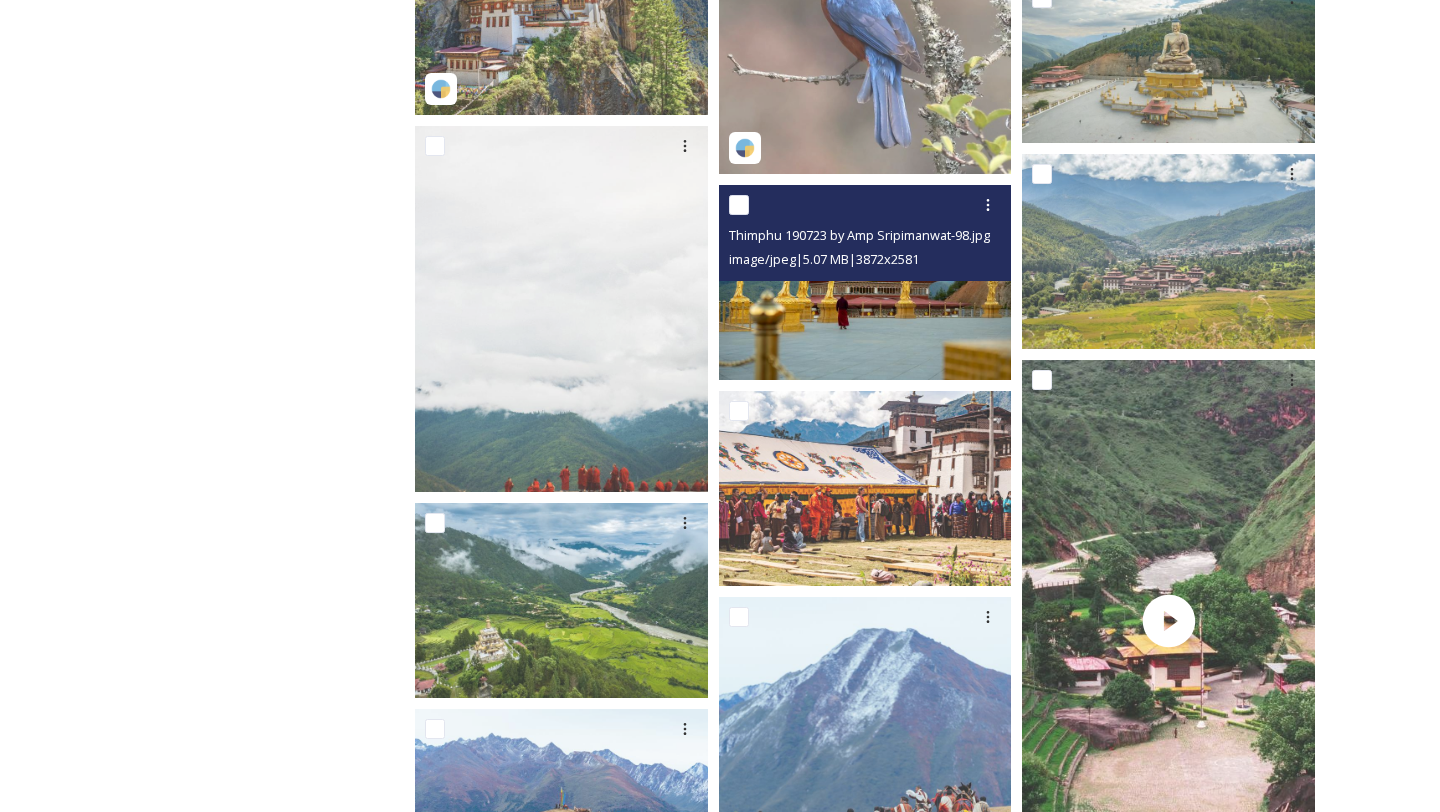 click at bounding box center [865, 281] 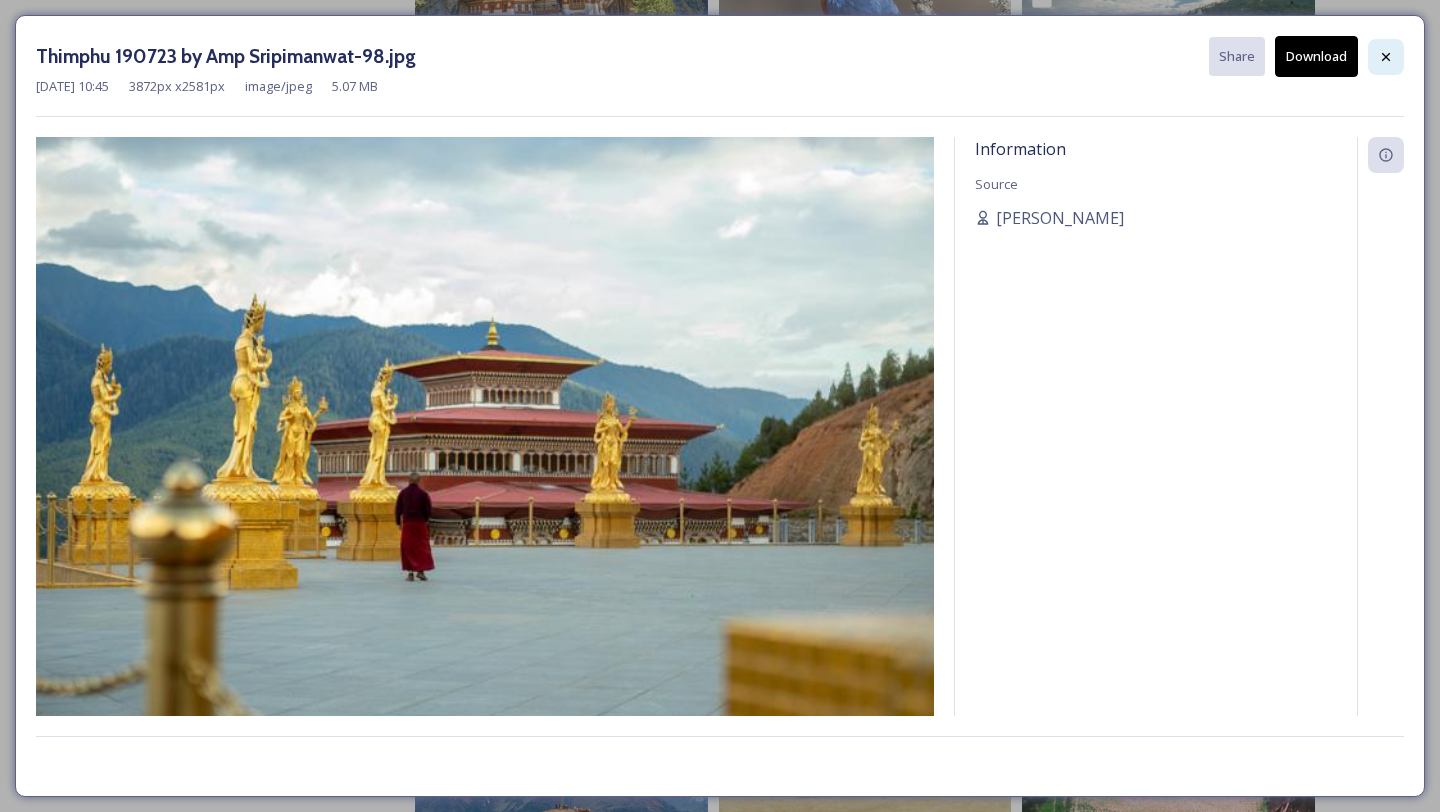 click at bounding box center [1386, 57] 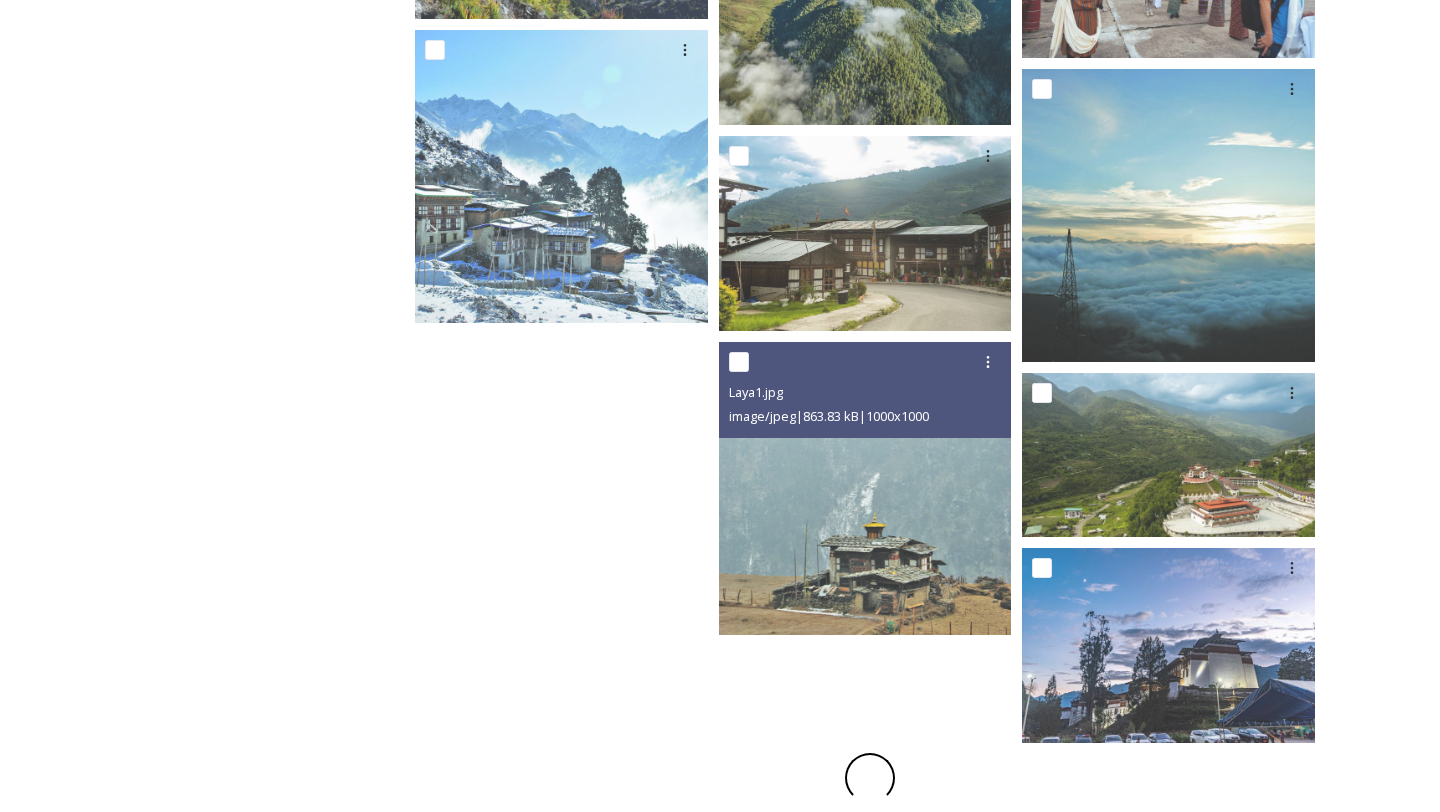 scroll, scrollTop: 4751, scrollLeft: 0, axis: vertical 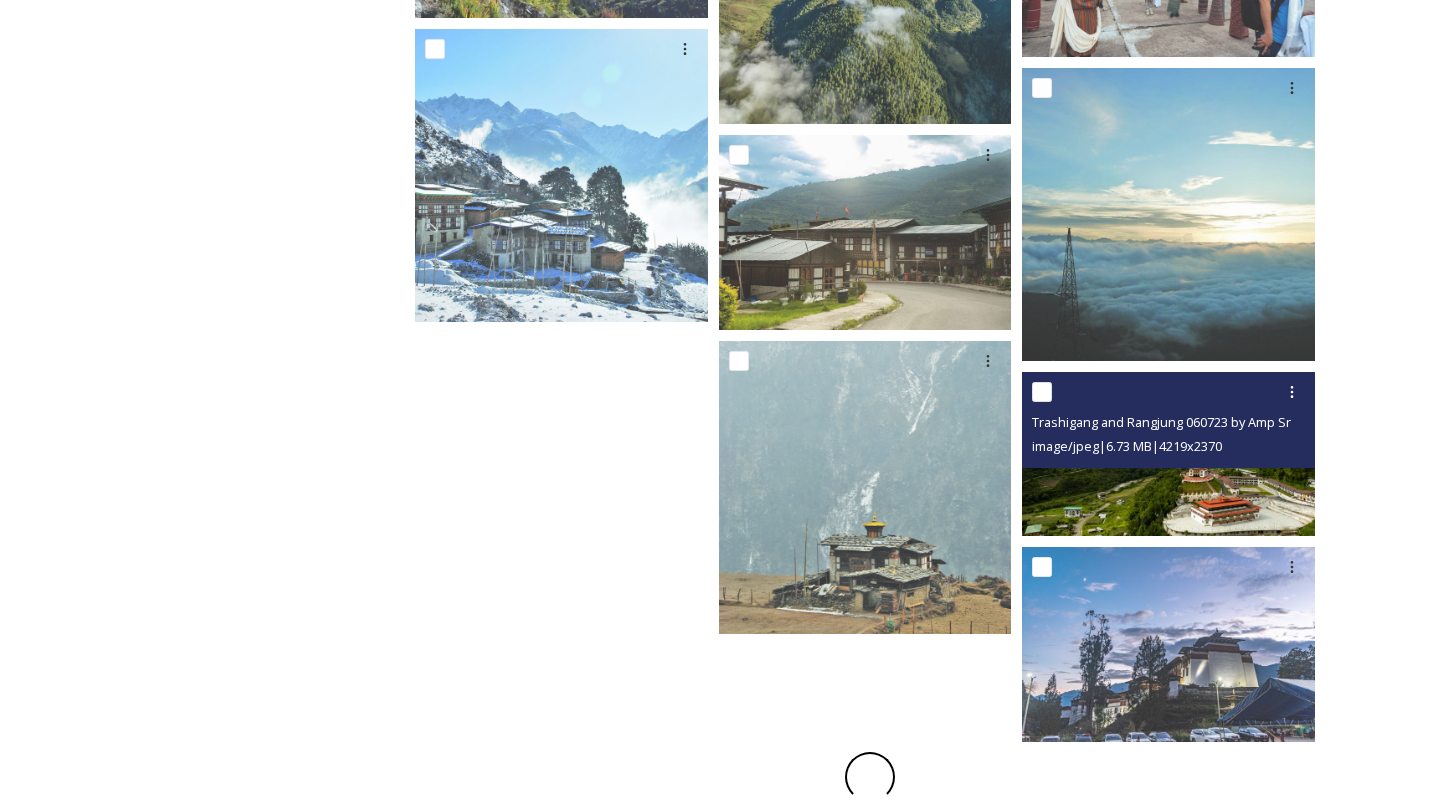 click at bounding box center (1168, 454) 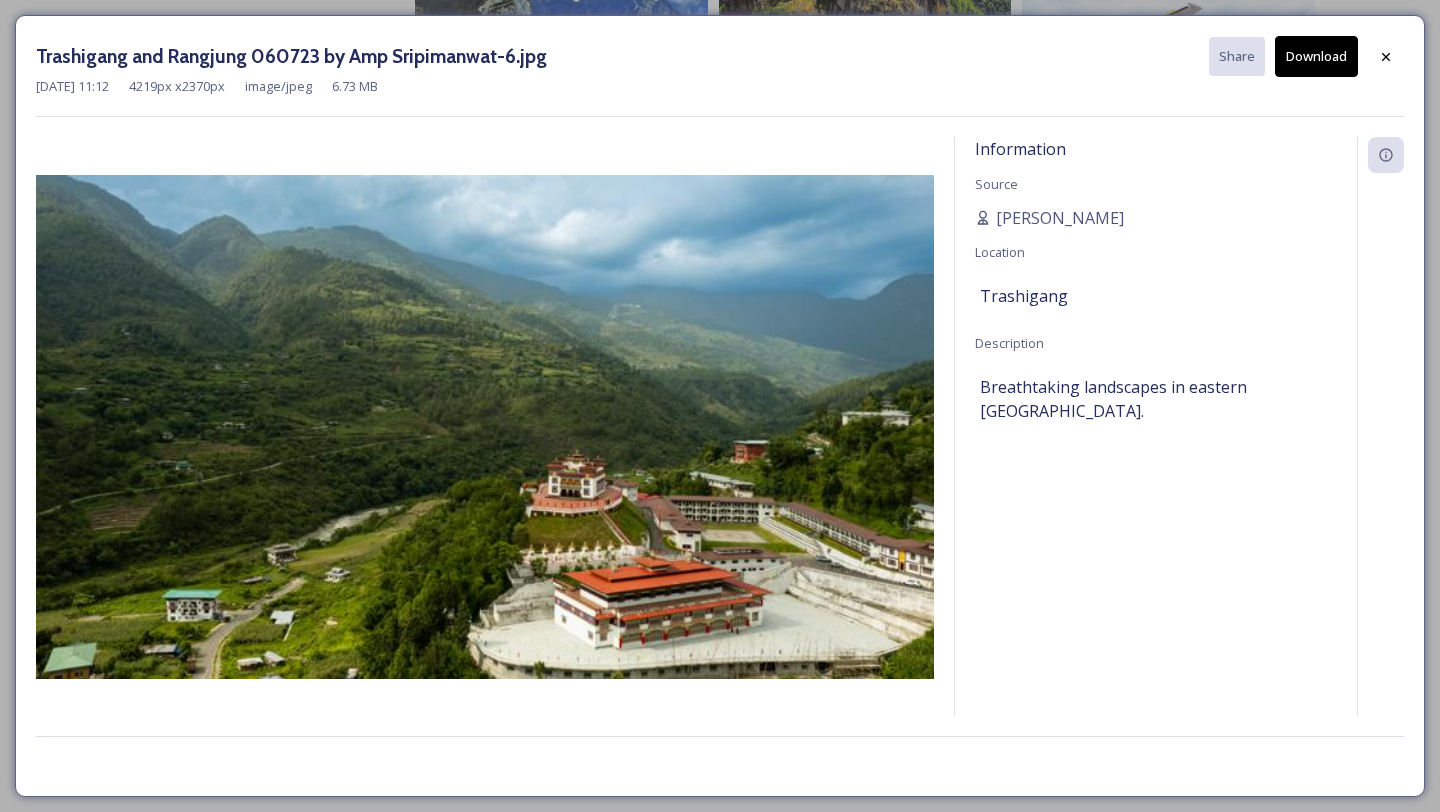 scroll, scrollTop: 4751, scrollLeft: 0, axis: vertical 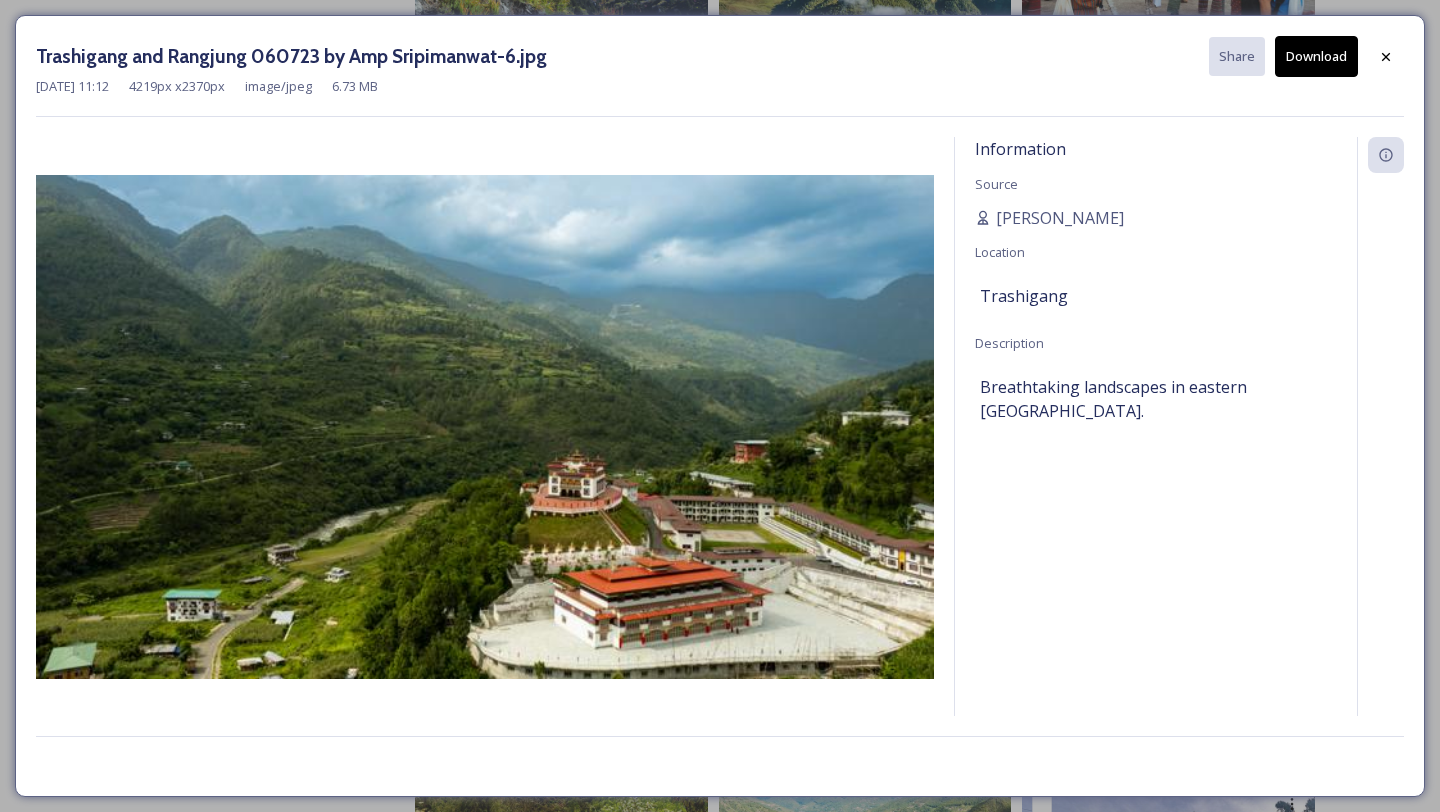 click on "Download" at bounding box center [1316, 56] 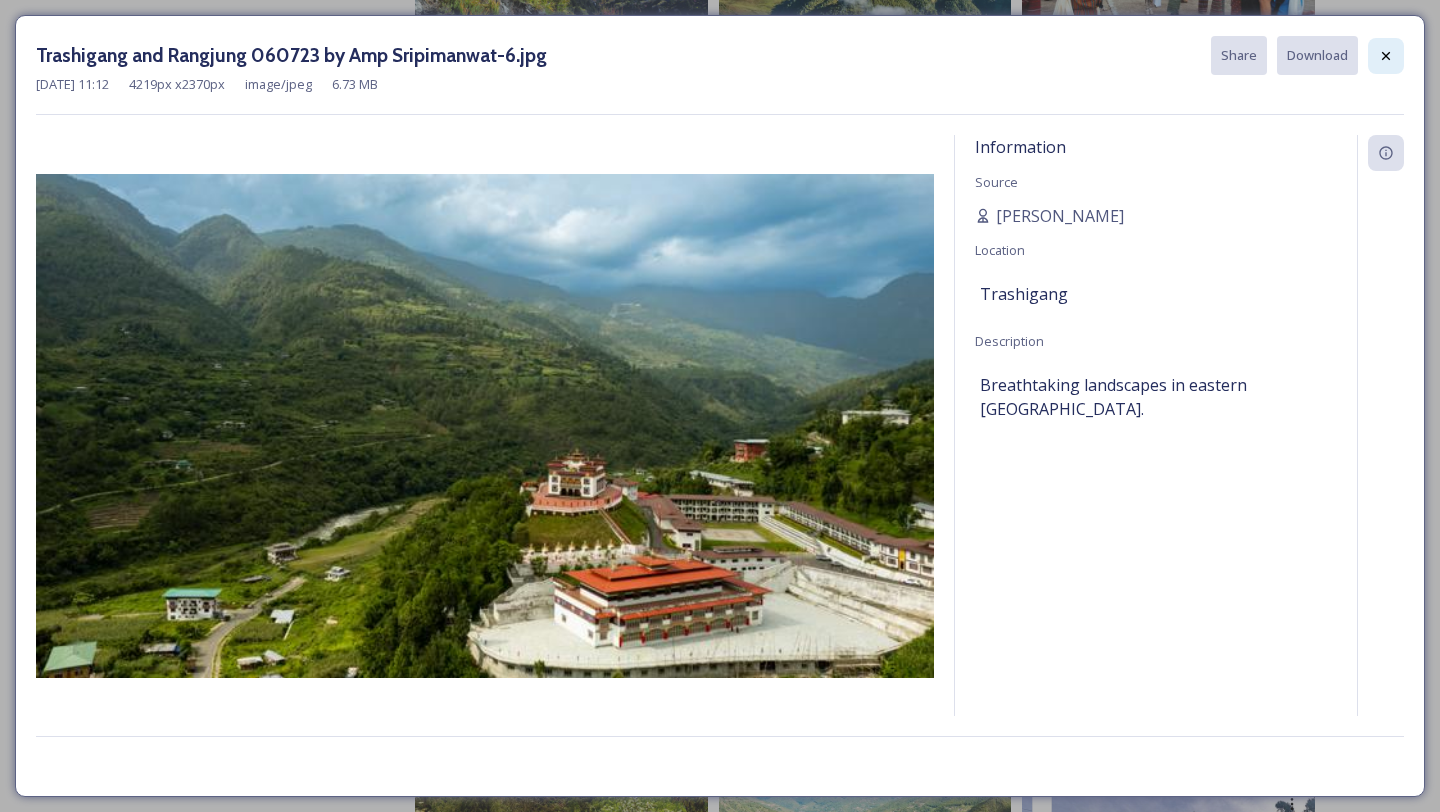 click 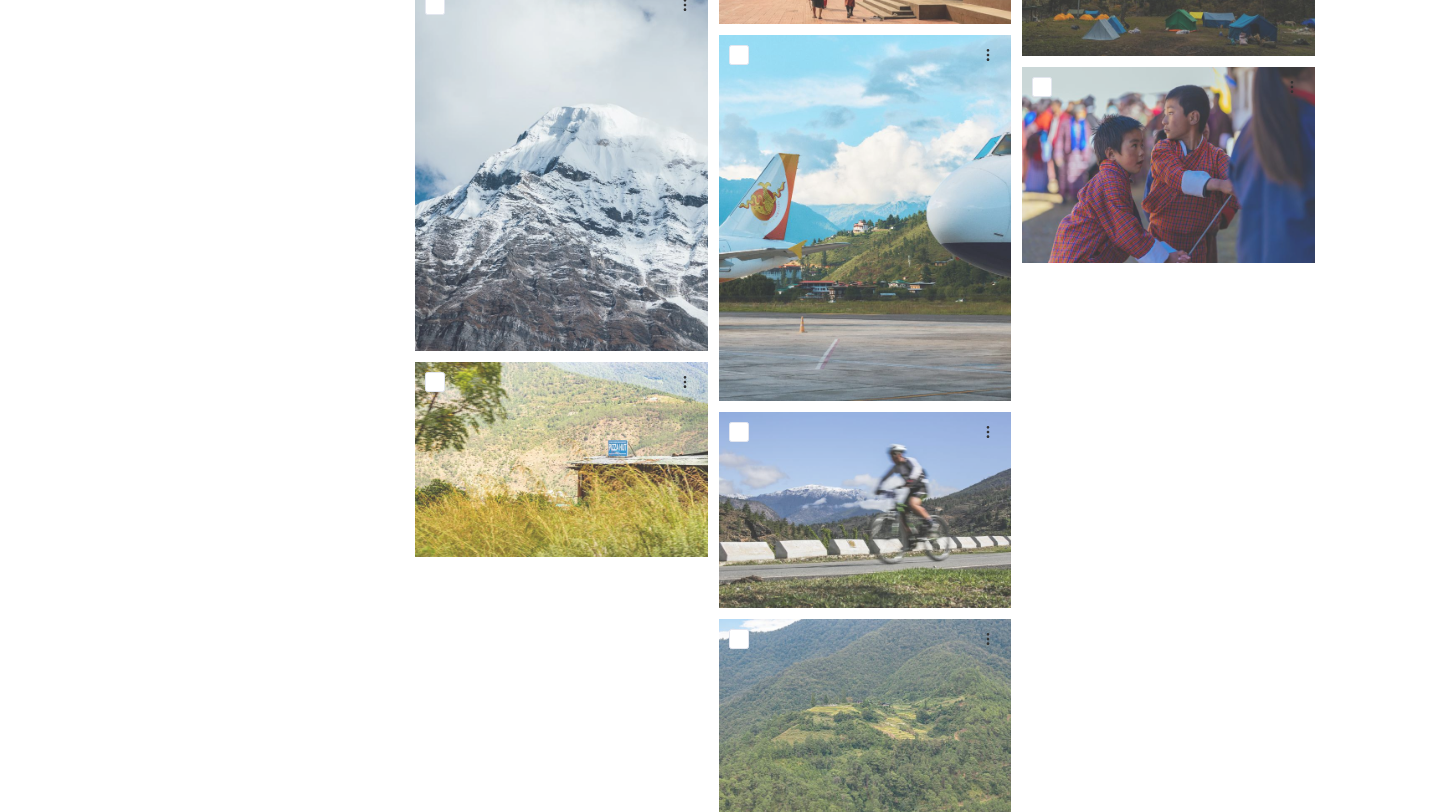 scroll, scrollTop: 6534, scrollLeft: 0, axis: vertical 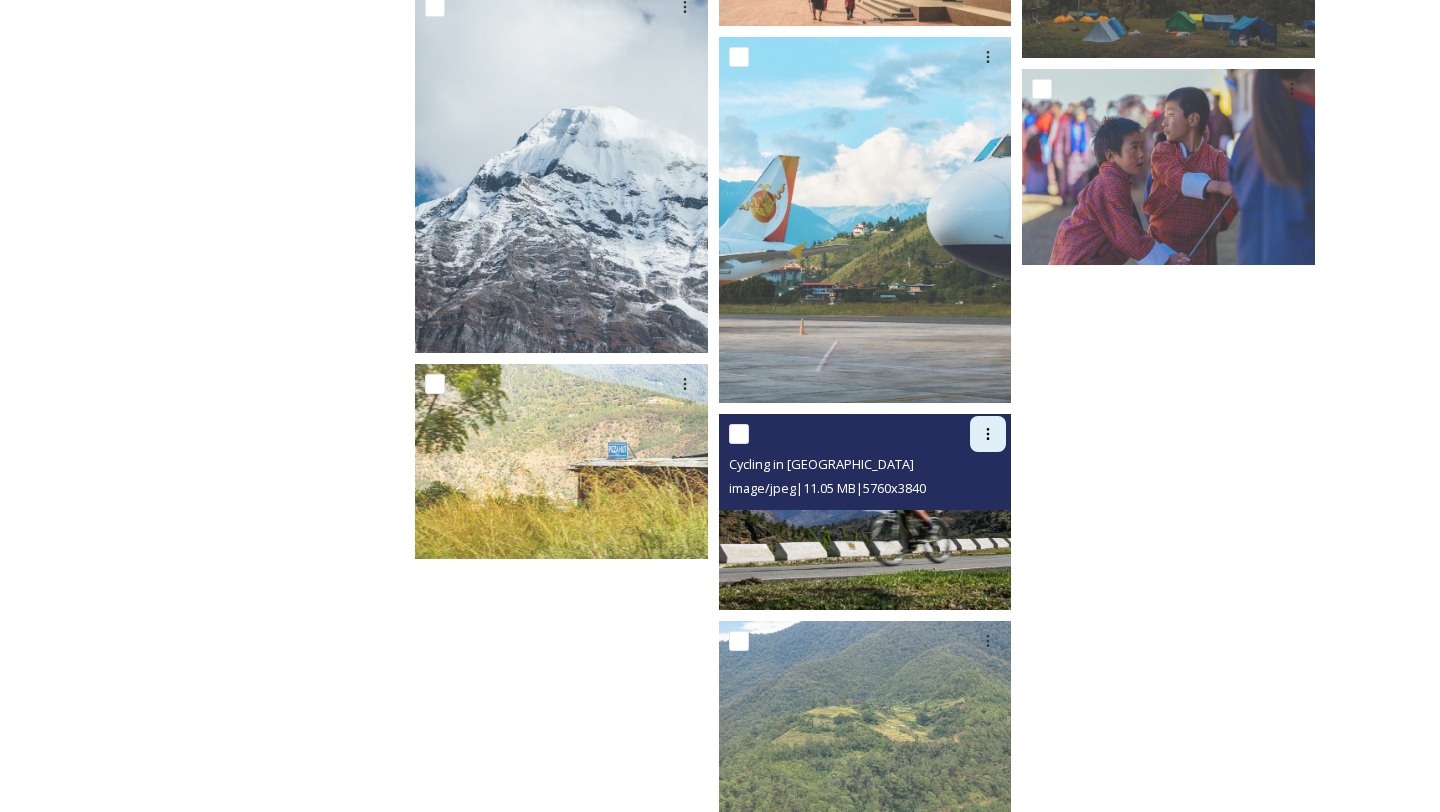 click 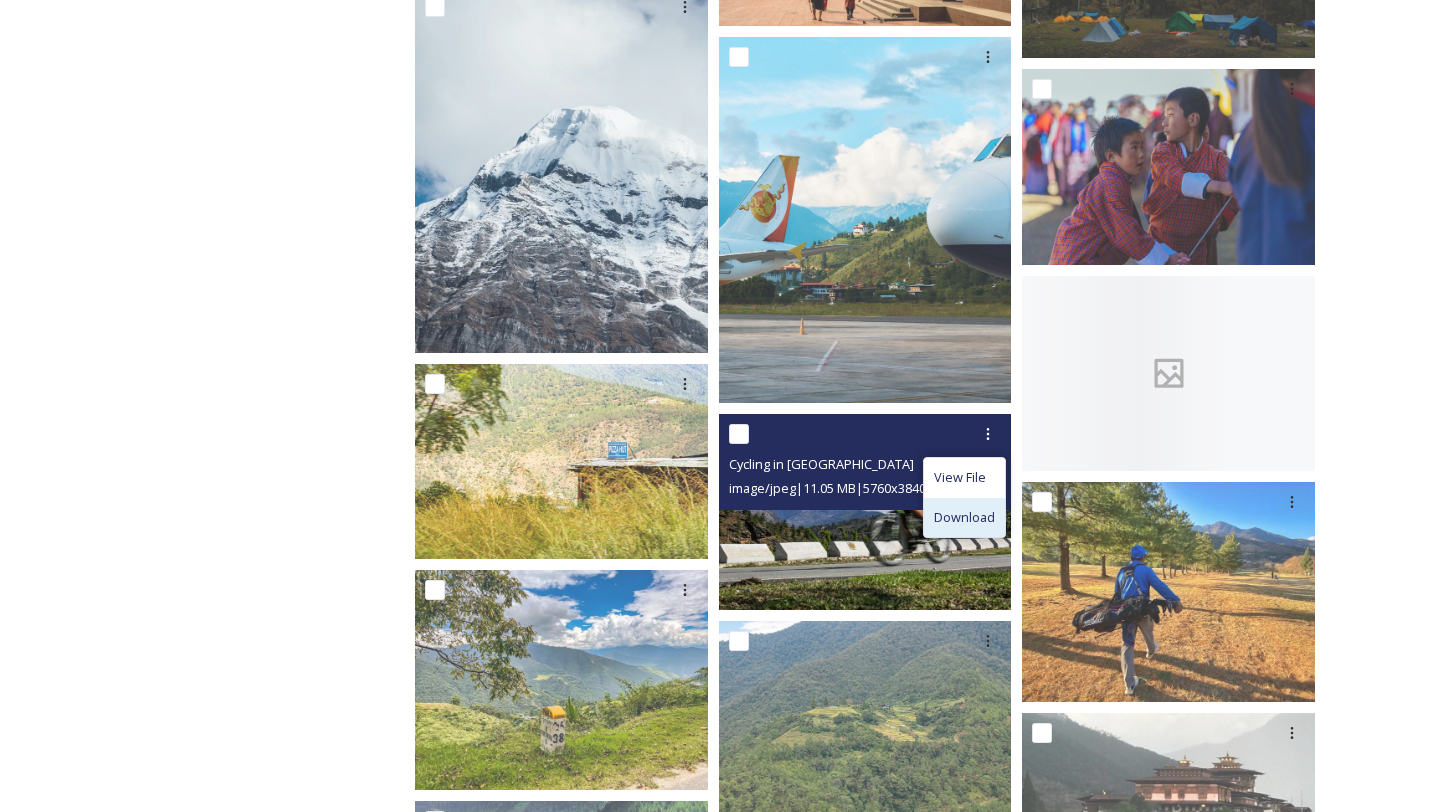 click on "Download" at bounding box center [964, 517] 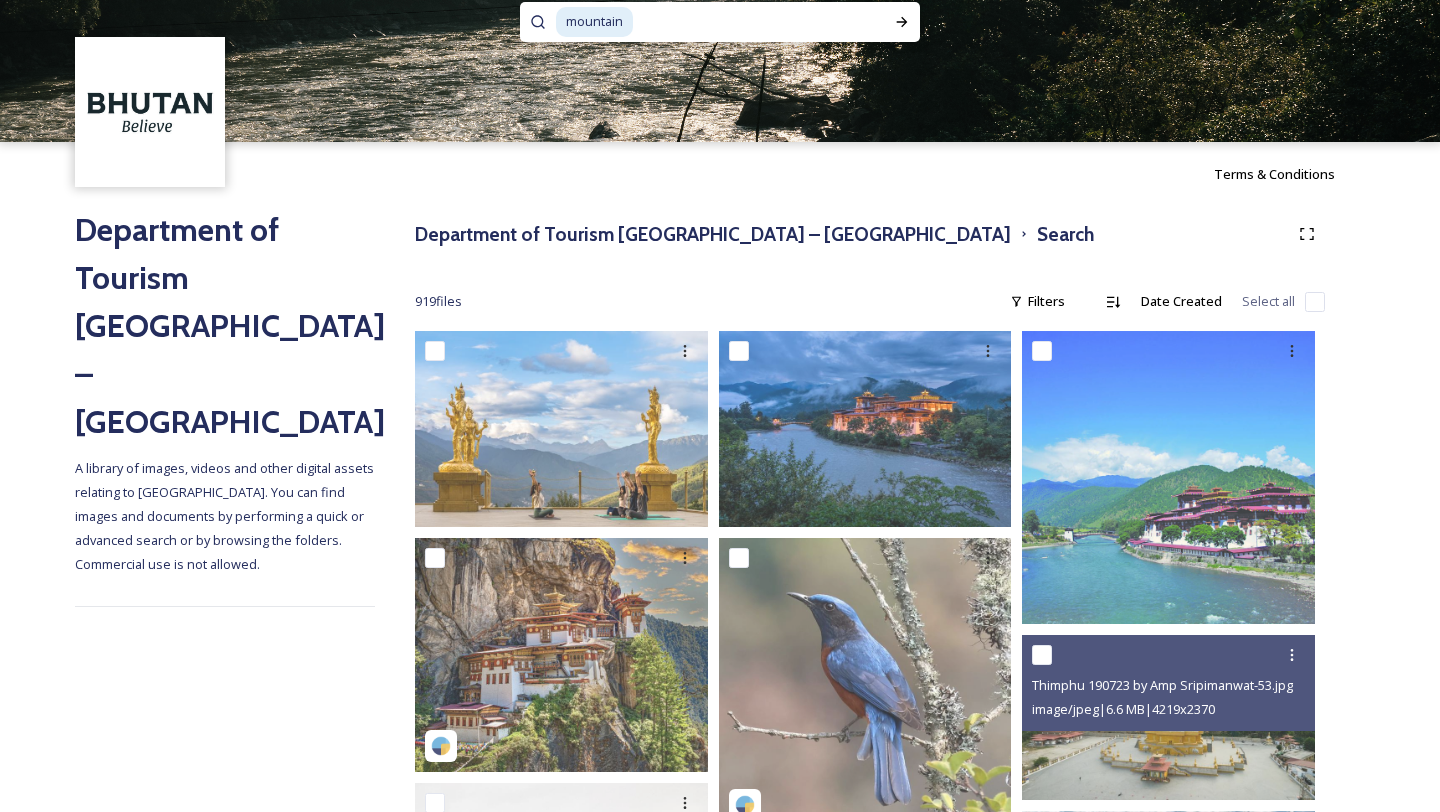 scroll, scrollTop: 0, scrollLeft: 0, axis: both 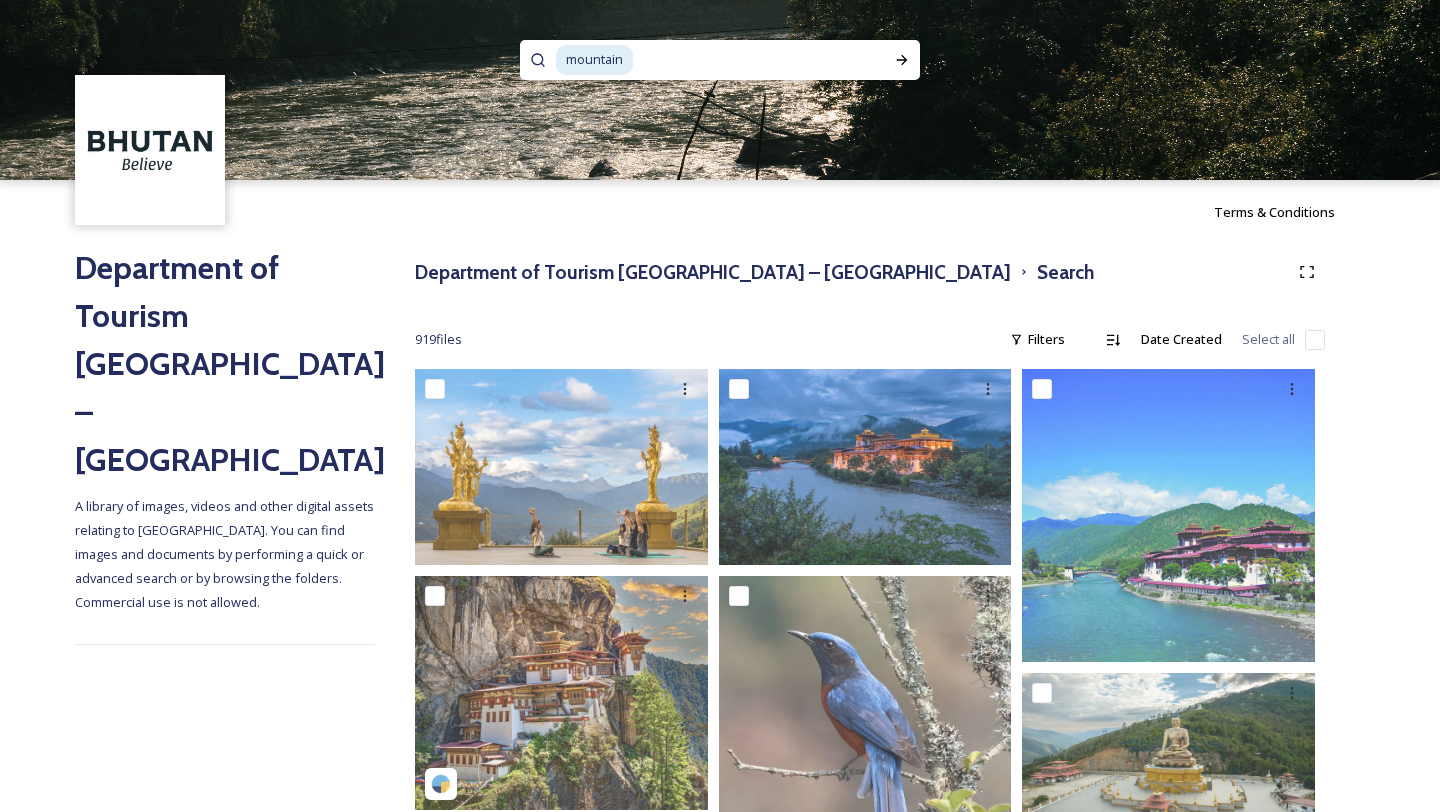 click on "mountain" at bounding box center [594, 59] 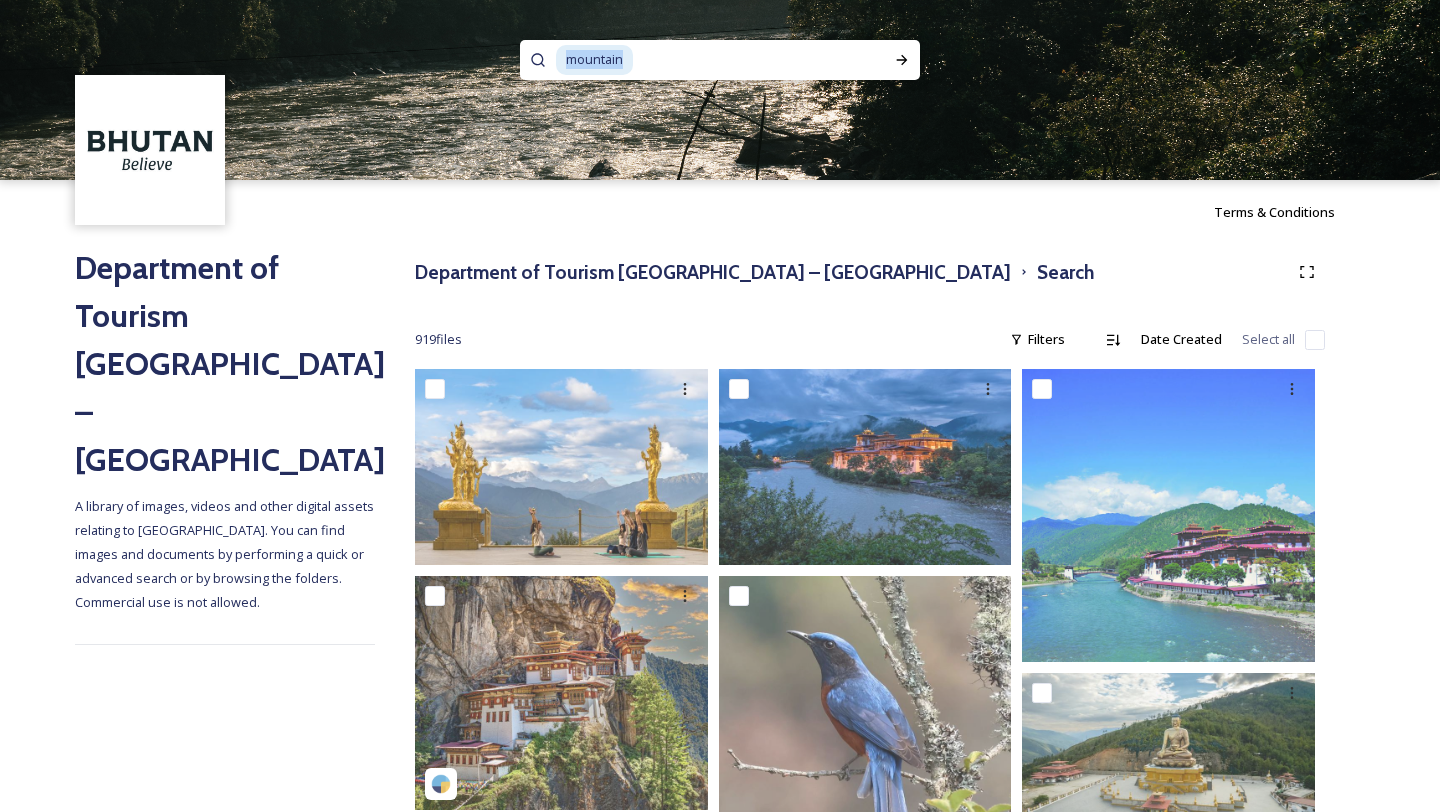 click on "mountain" at bounding box center (594, 59) 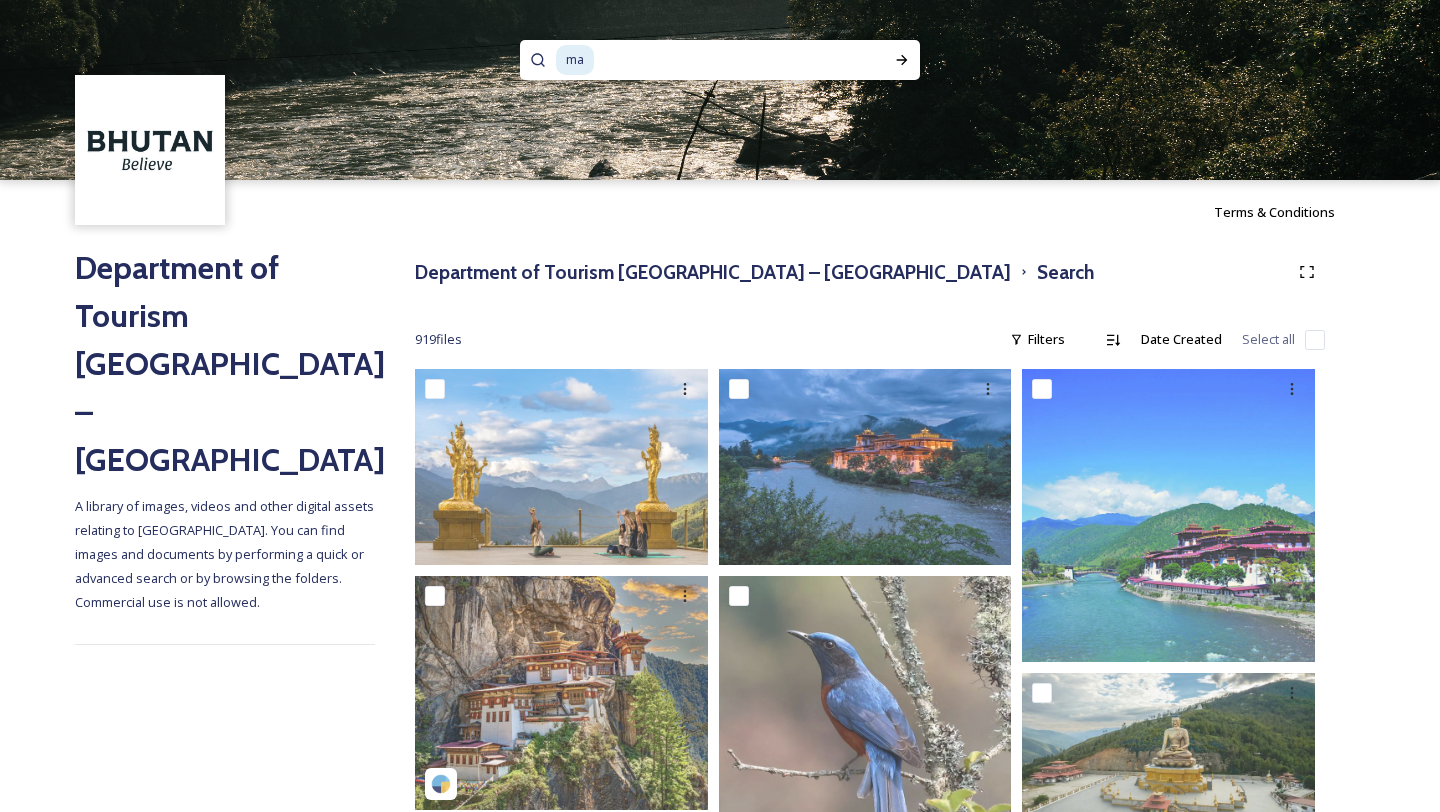 type on "m" 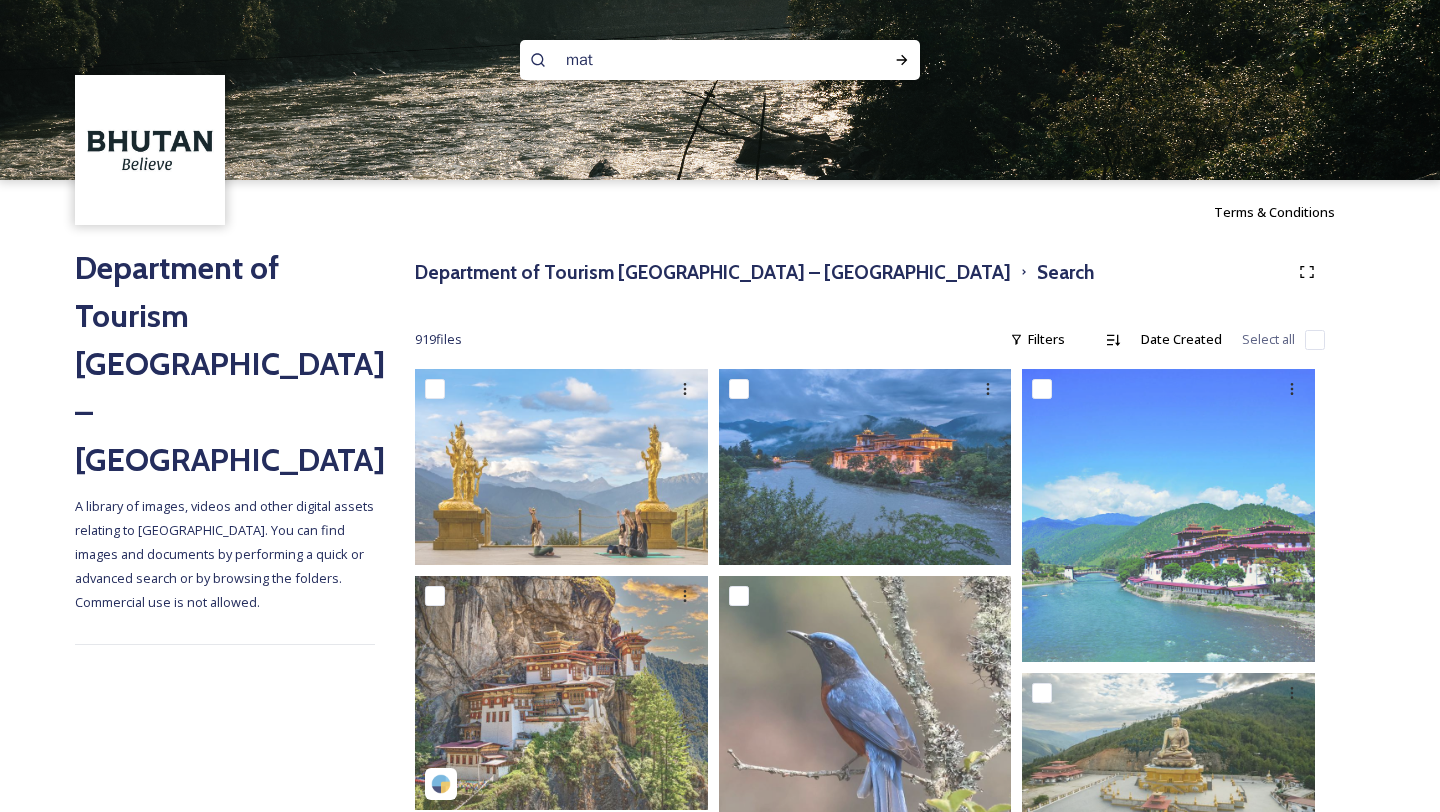 type on "matt" 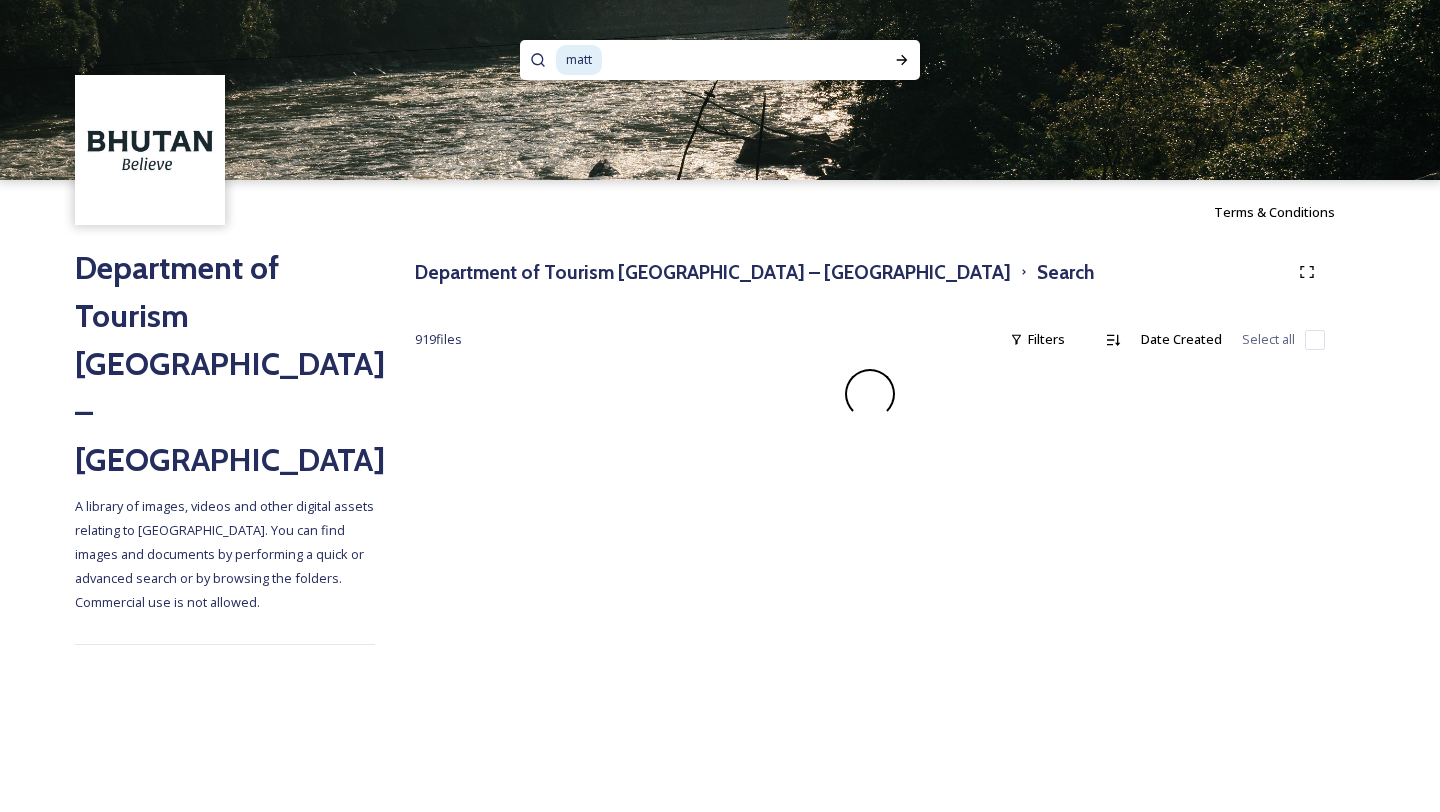 type 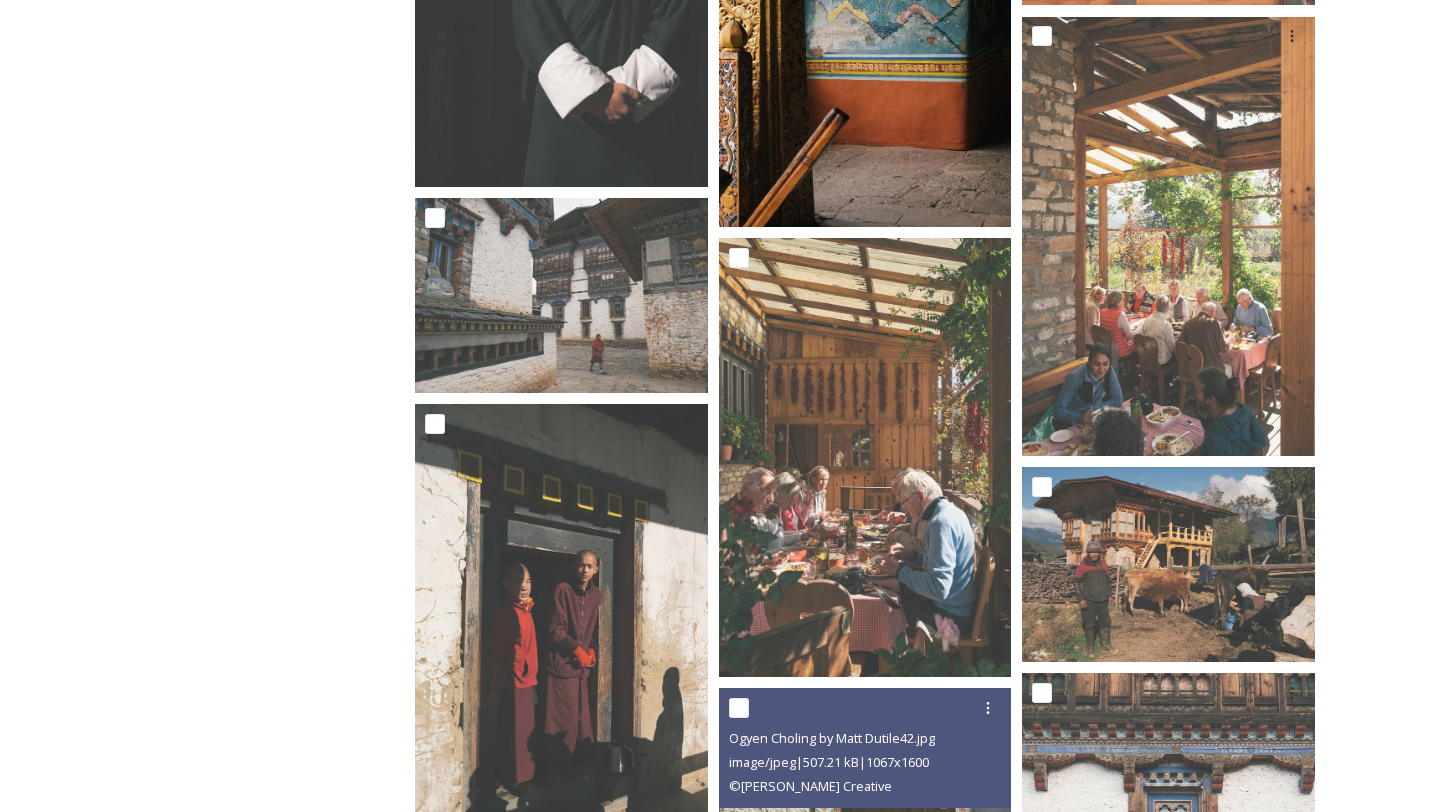 scroll, scrollTop: 14572, scrollLeft: 0, axis: vertical 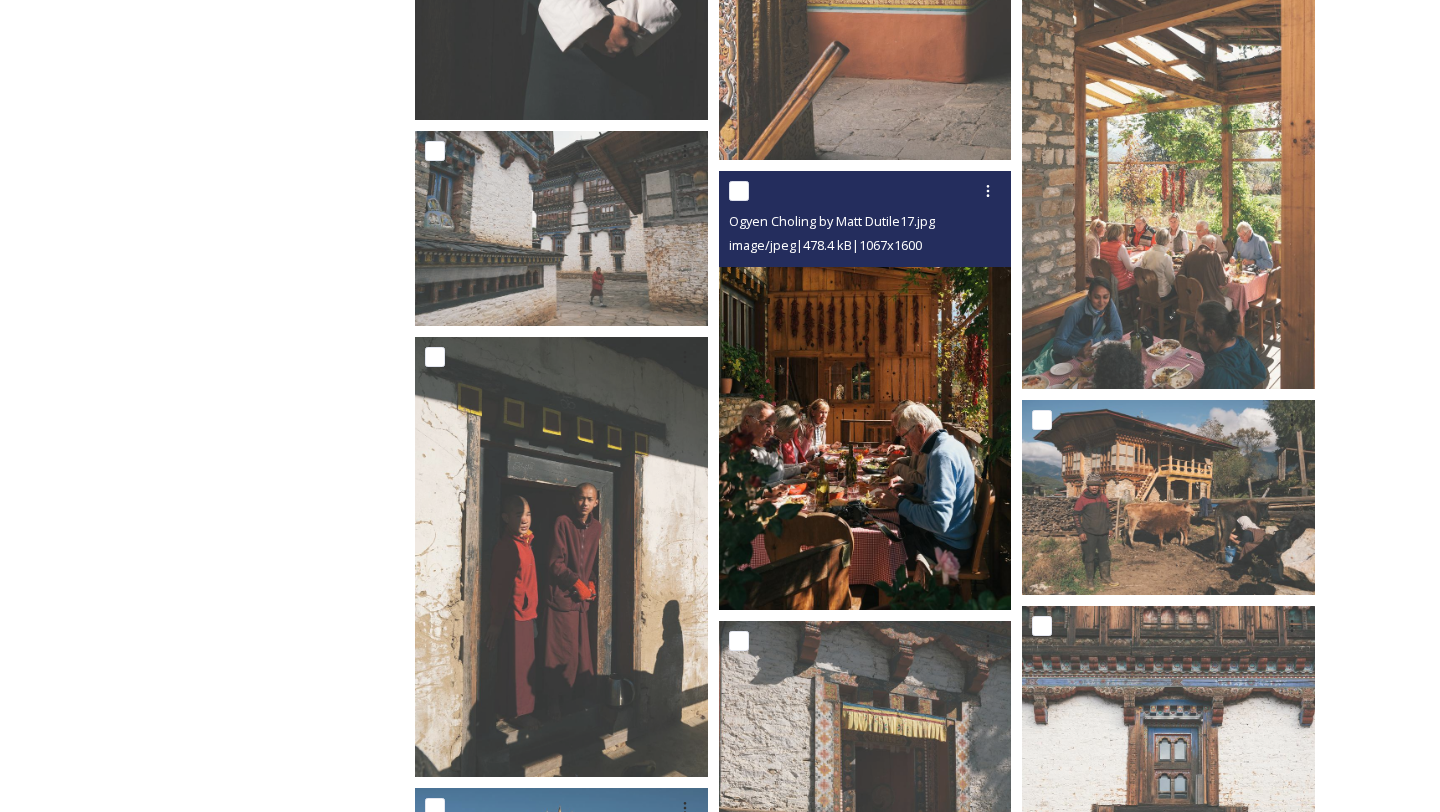 click at bounding box center [865, 390] 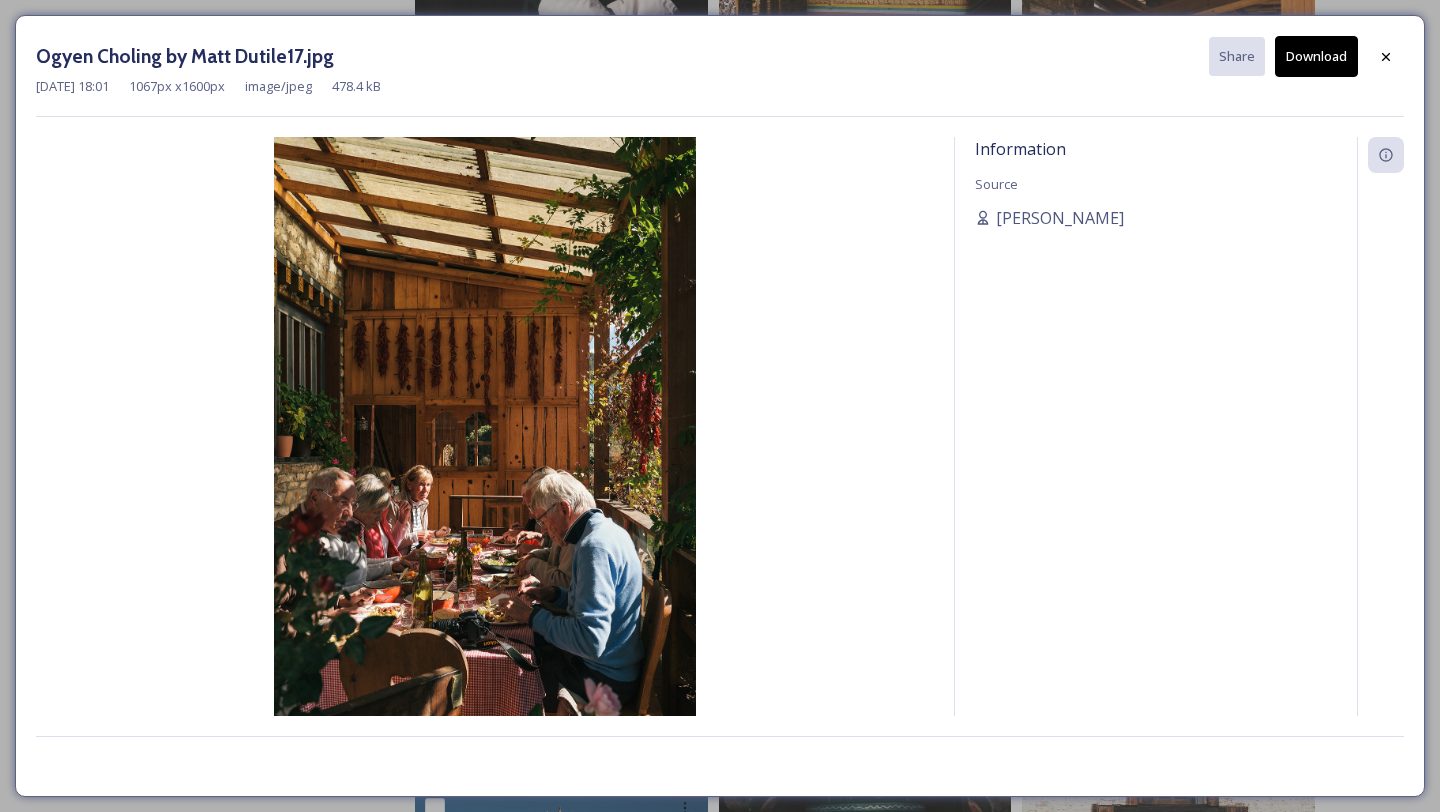 click on "Download" at bounding box center (1316, 56) 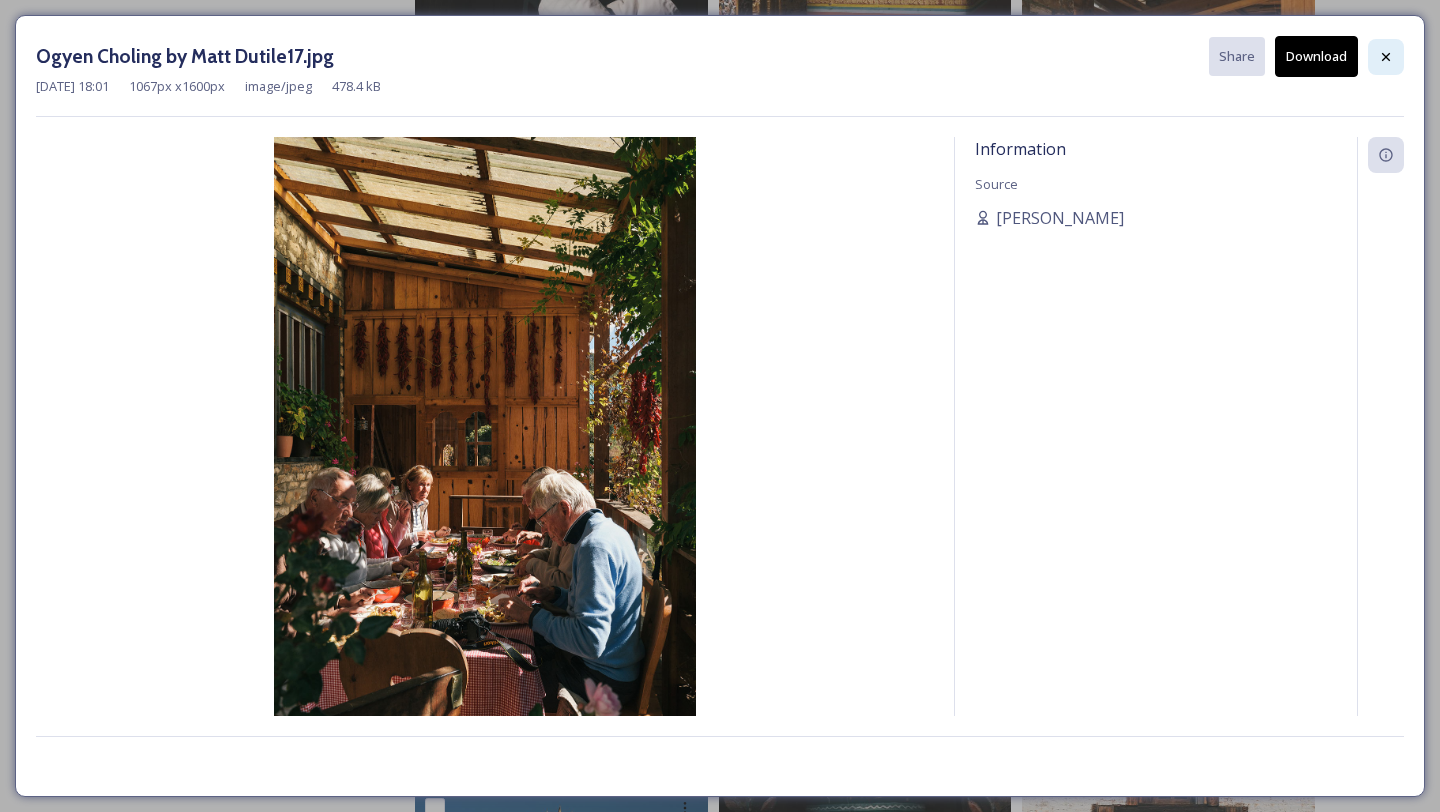 click at bounding box center [1386, 57] 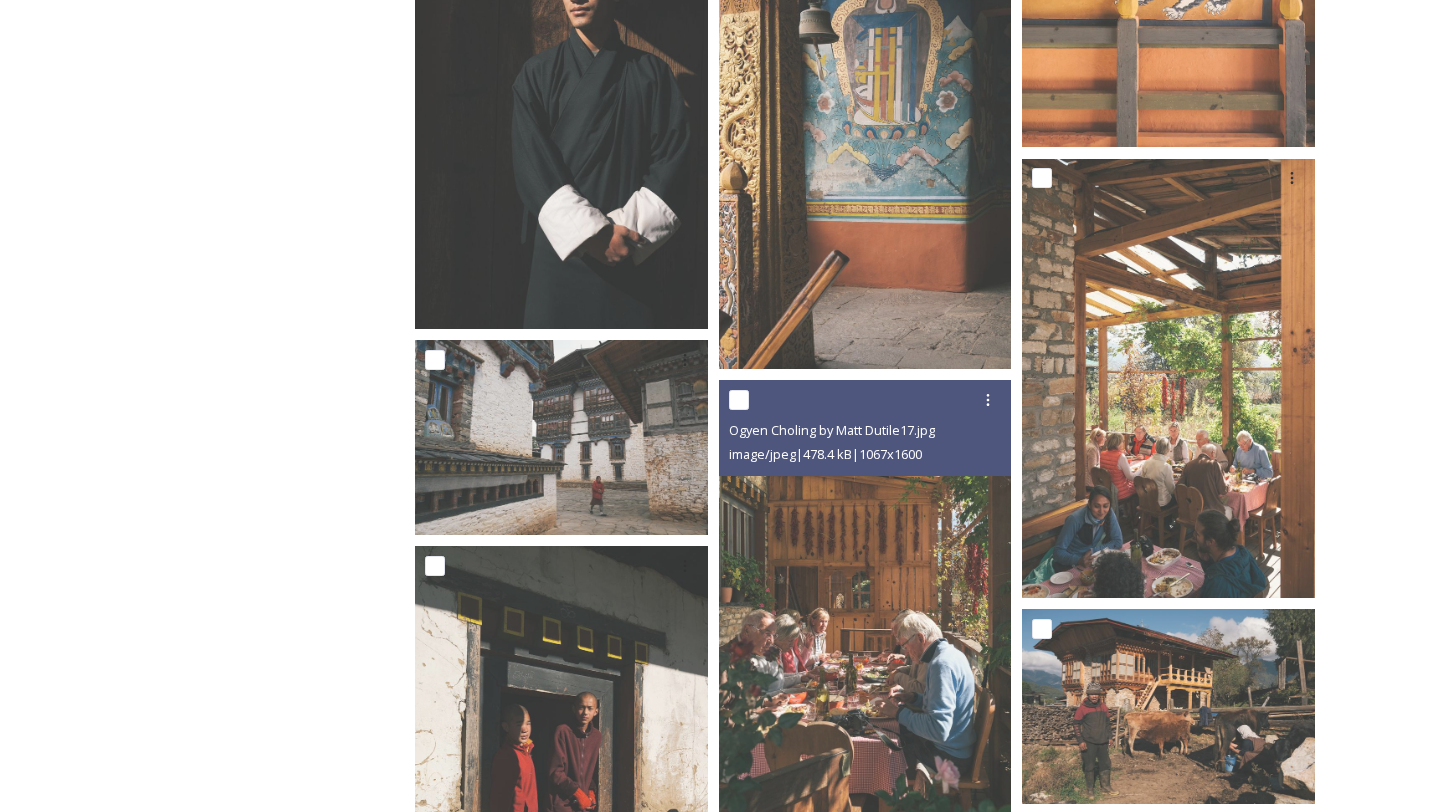 scroll, scrollTop: 14349, scrollLeft: 0, axis: vertical 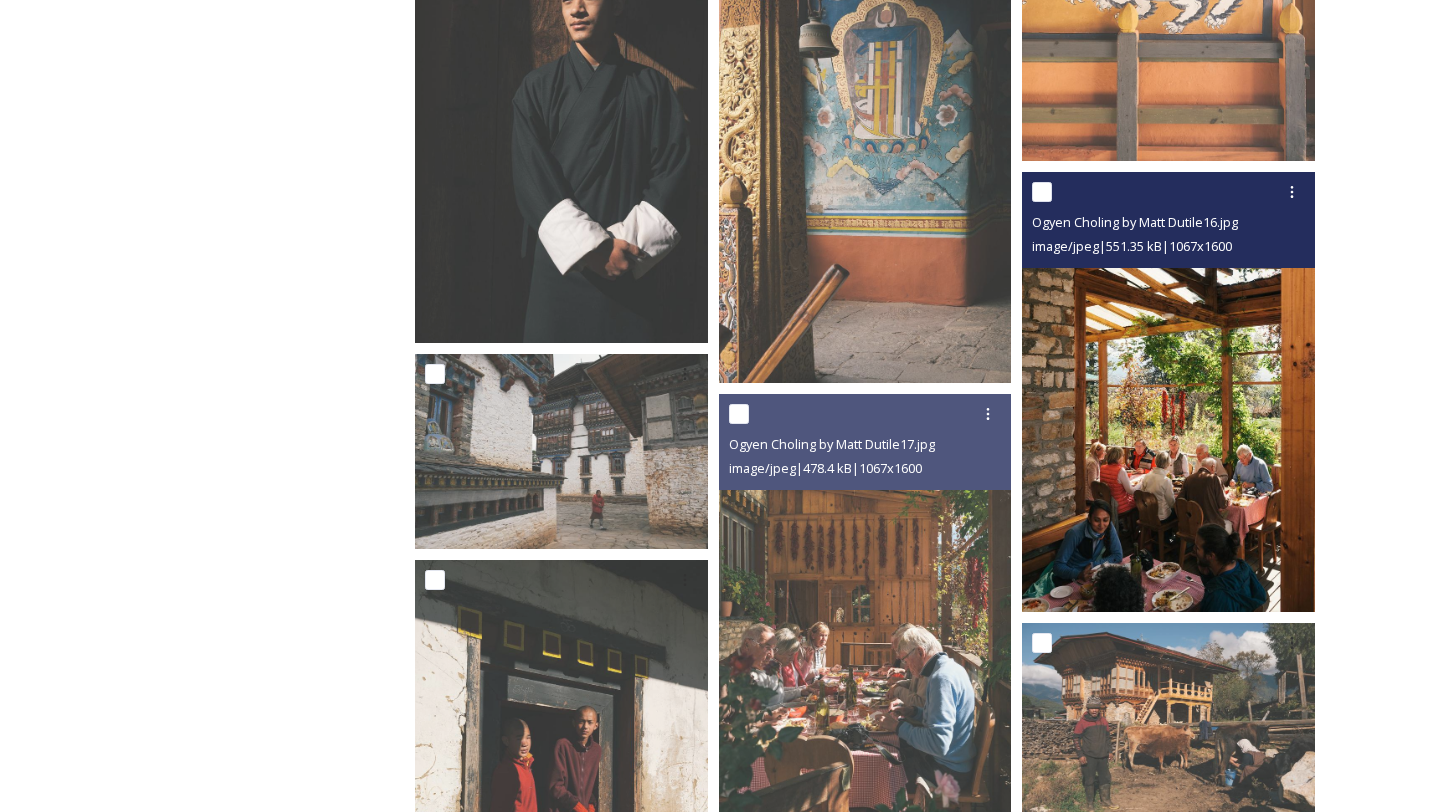 click at bounding box center (1168, 392) 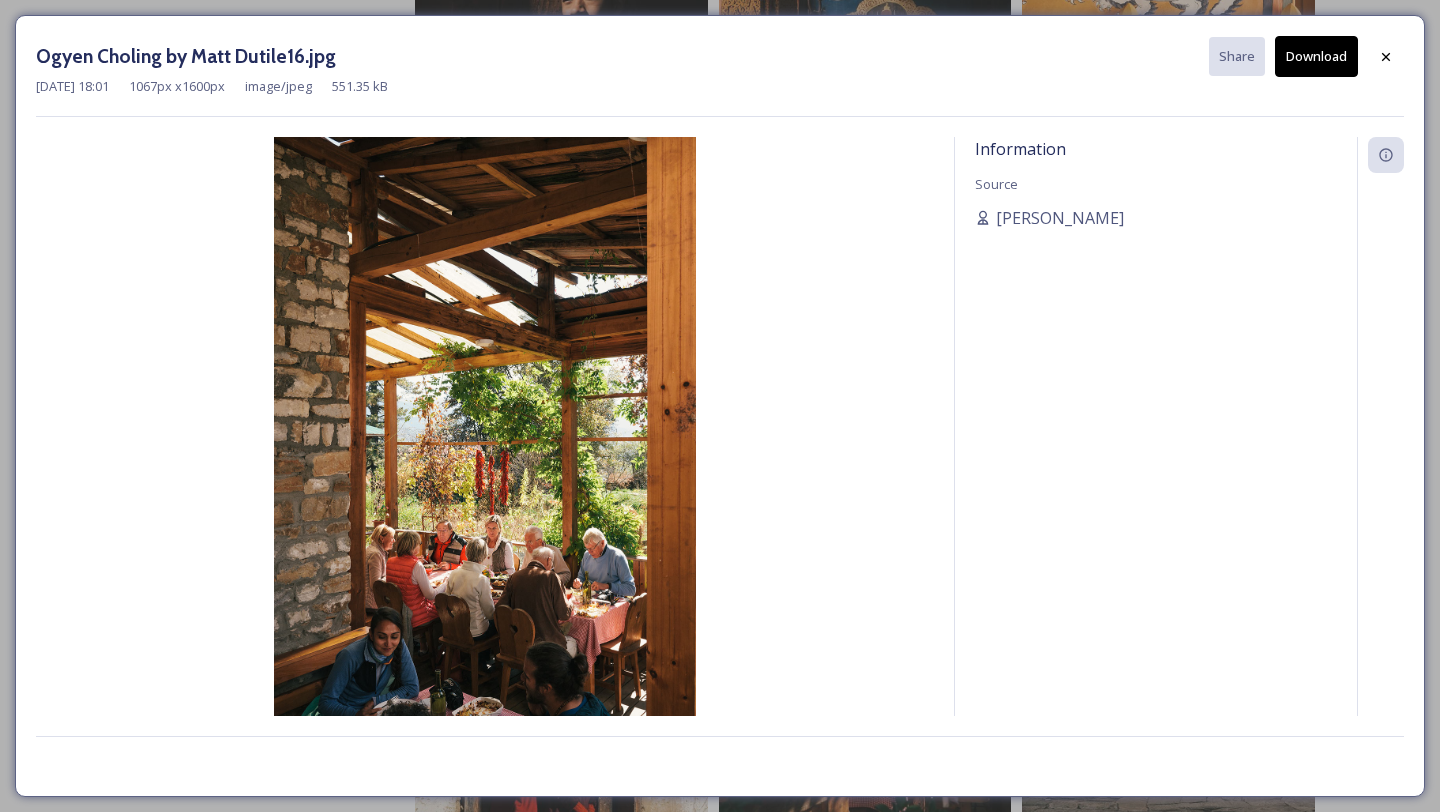 click on "Download" at bounding box center (1316, 56) 